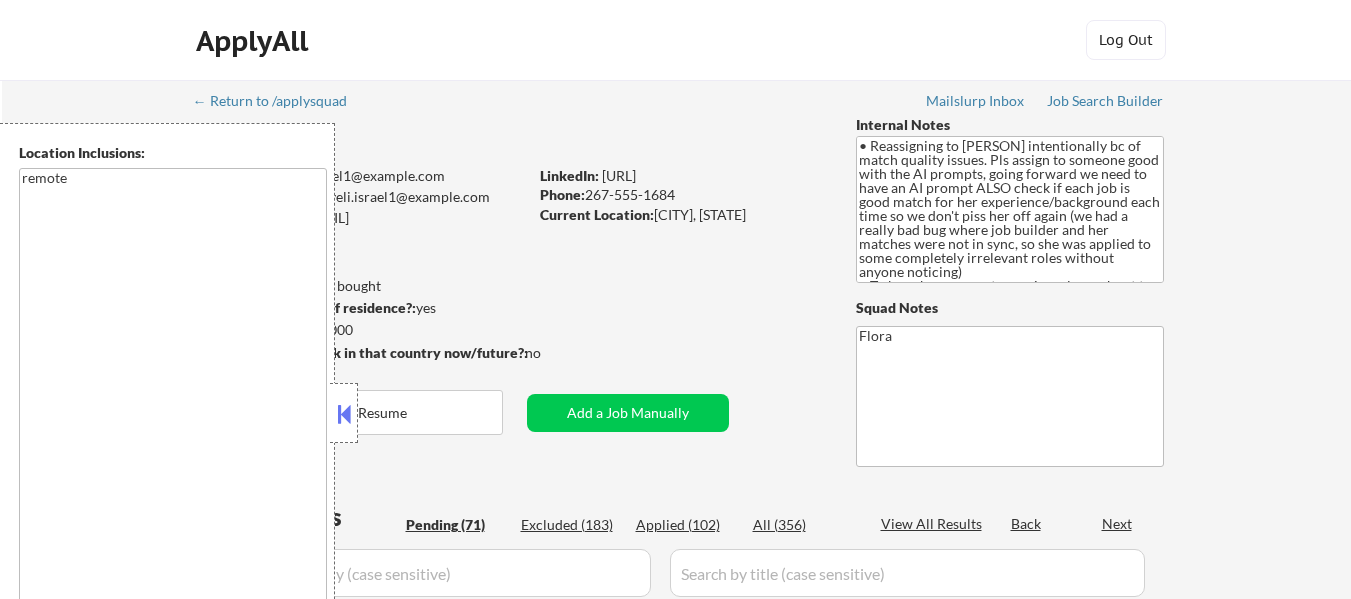scroll, scrollTop: 0, scrollLeft: 0, axis: both 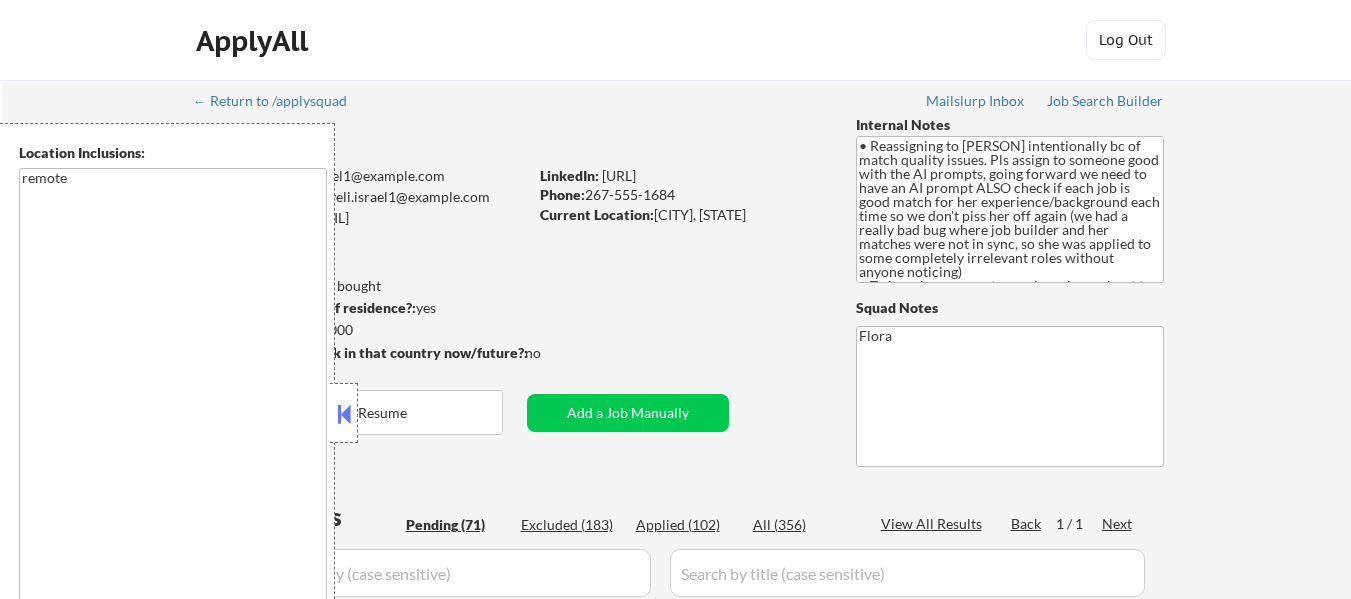 select on ""pending"" 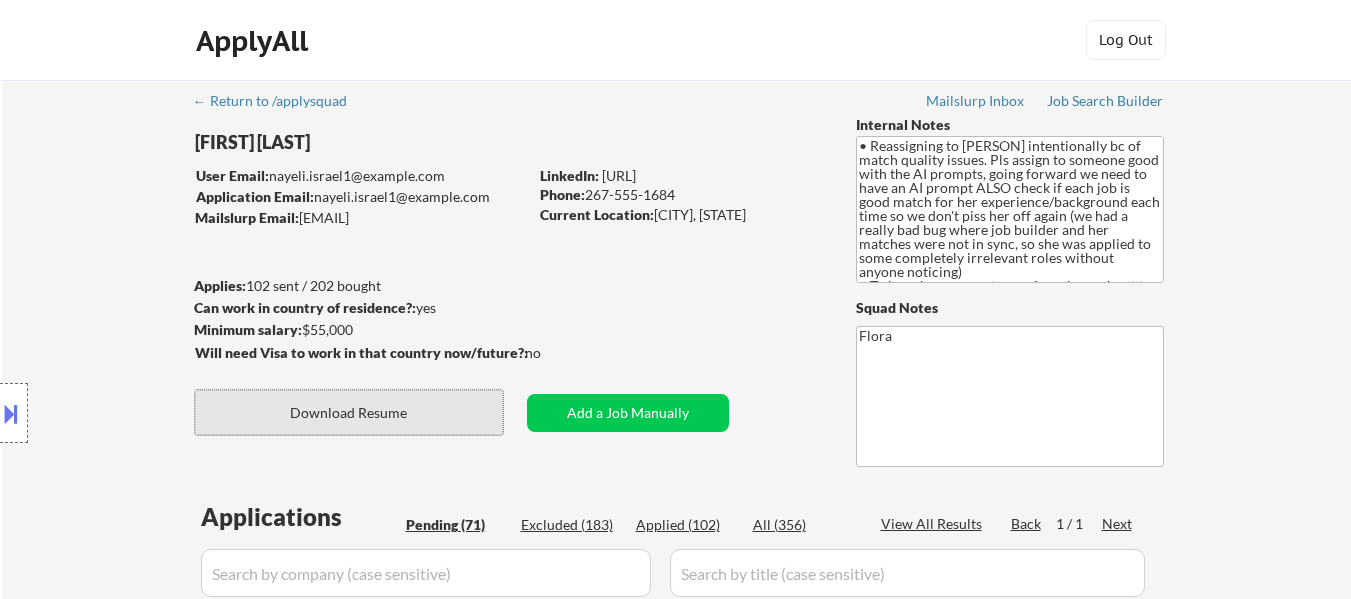 click on "Download Resume" at bounding box center [349, 412] 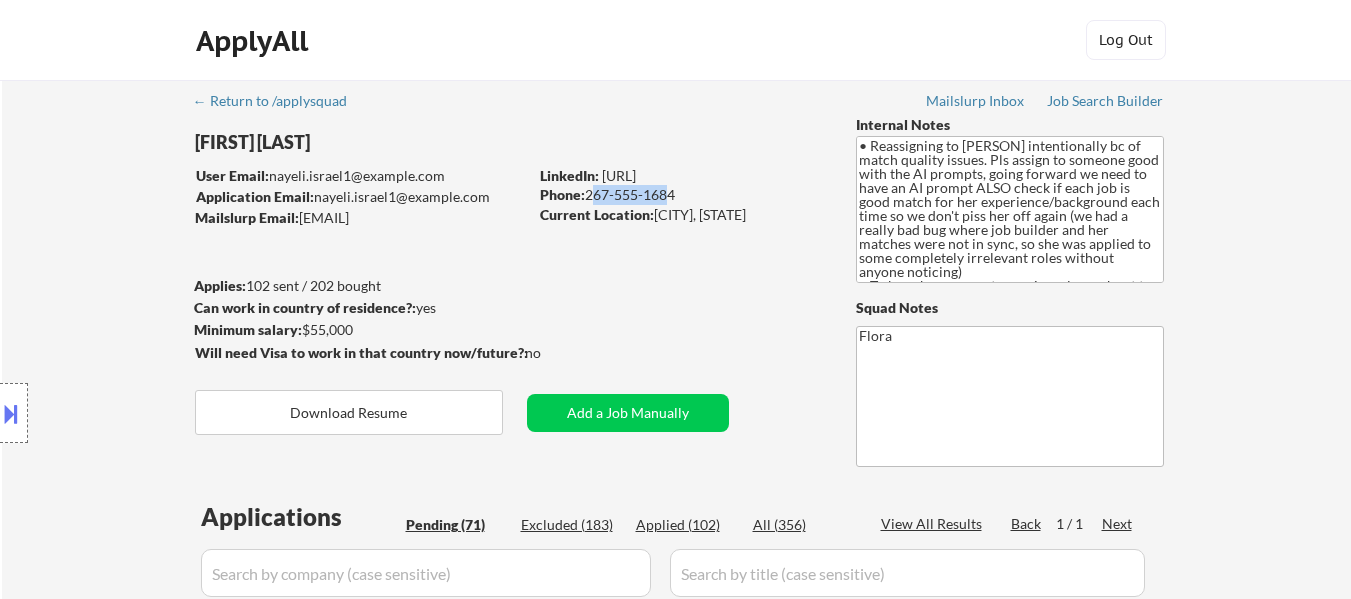 drag, startPoint x: 590, startPoint y: 193, endPoint x: 674, endPoint y: 195, distance: 84.0238 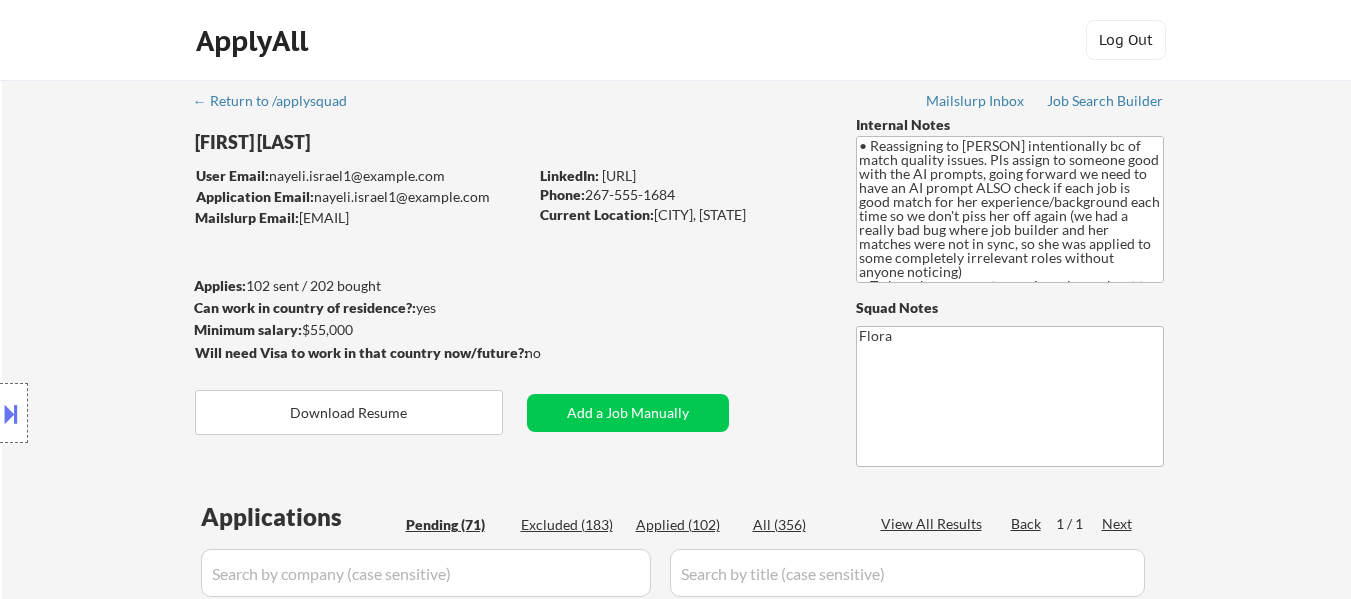 click on "Current Location: Folcroft, [STATE]" at bounding box center (681, 215) 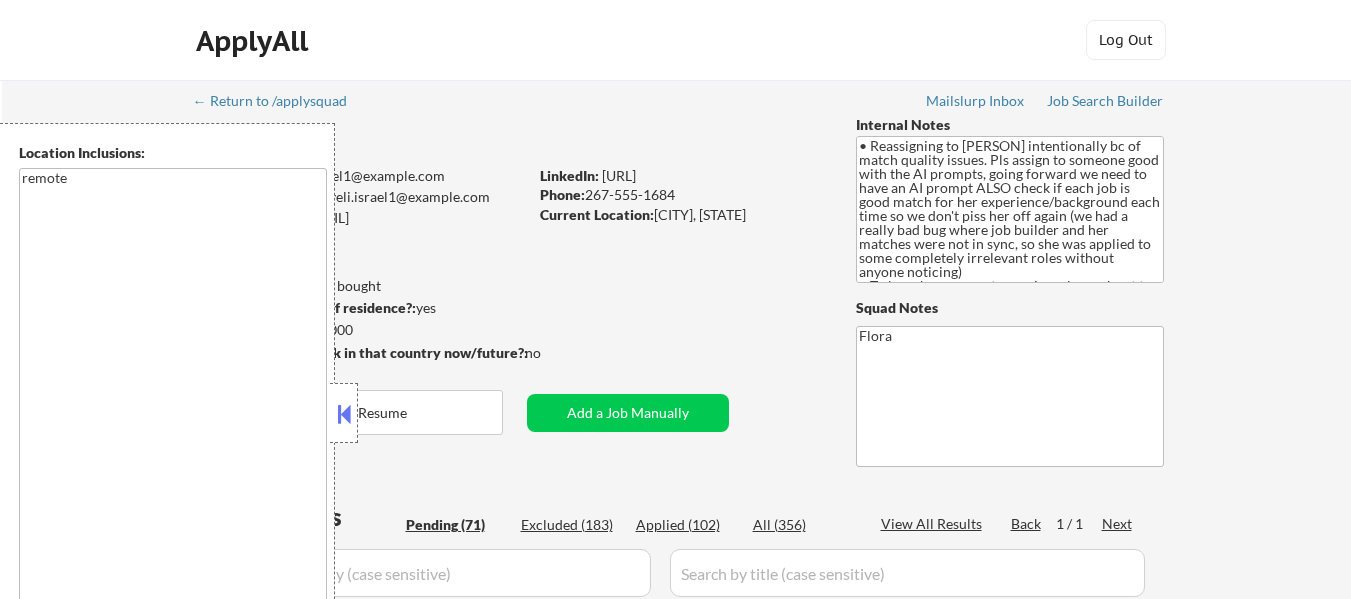click at bounding box center [344, 414] 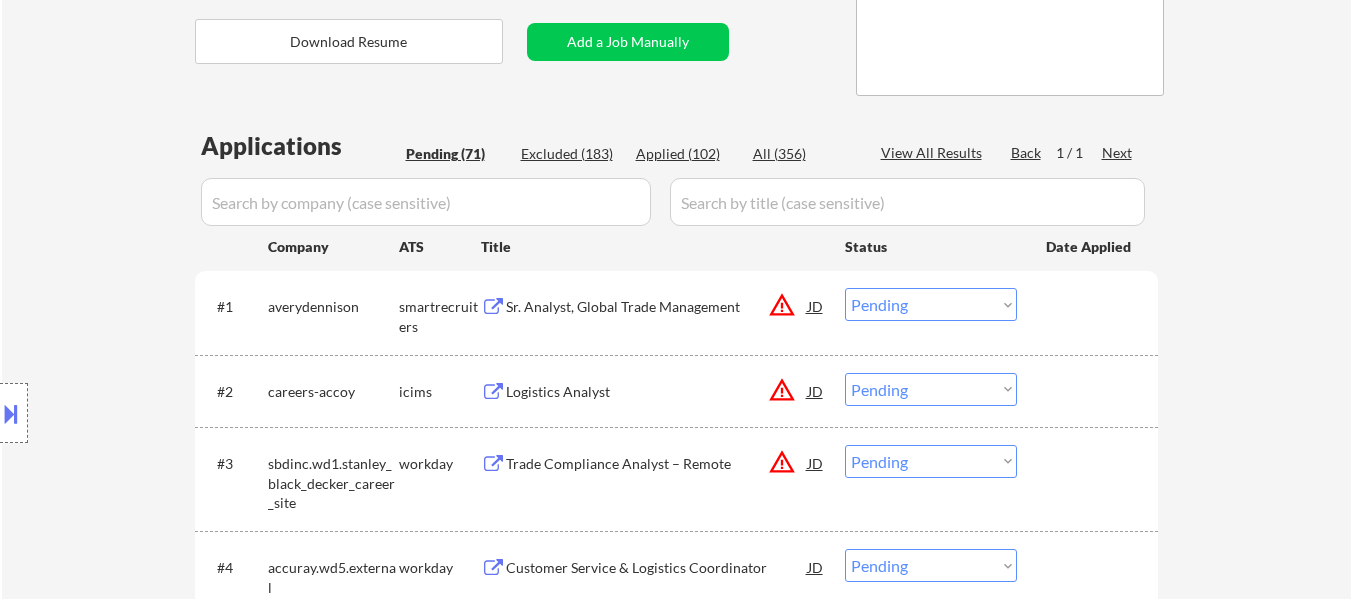 scroll, scrollTop: 500, scrollLeft: 0, axis: vertical 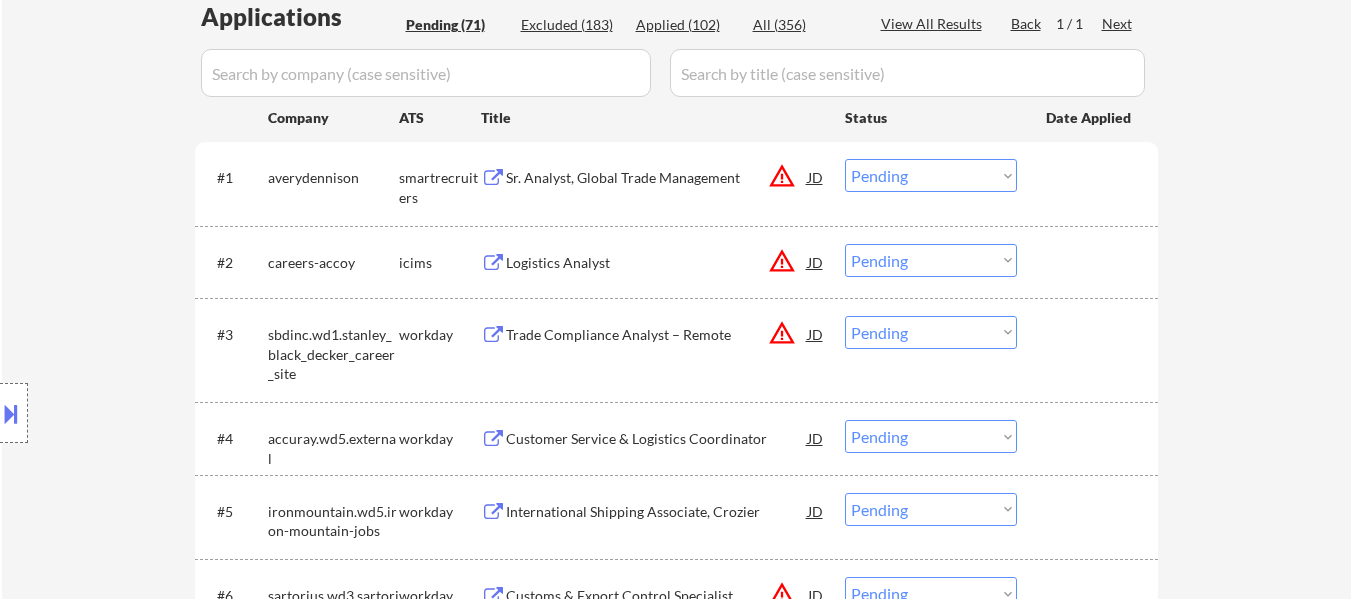 click on "Sr. Analyst, Global Trade Management" at bounding box center (657, 178) 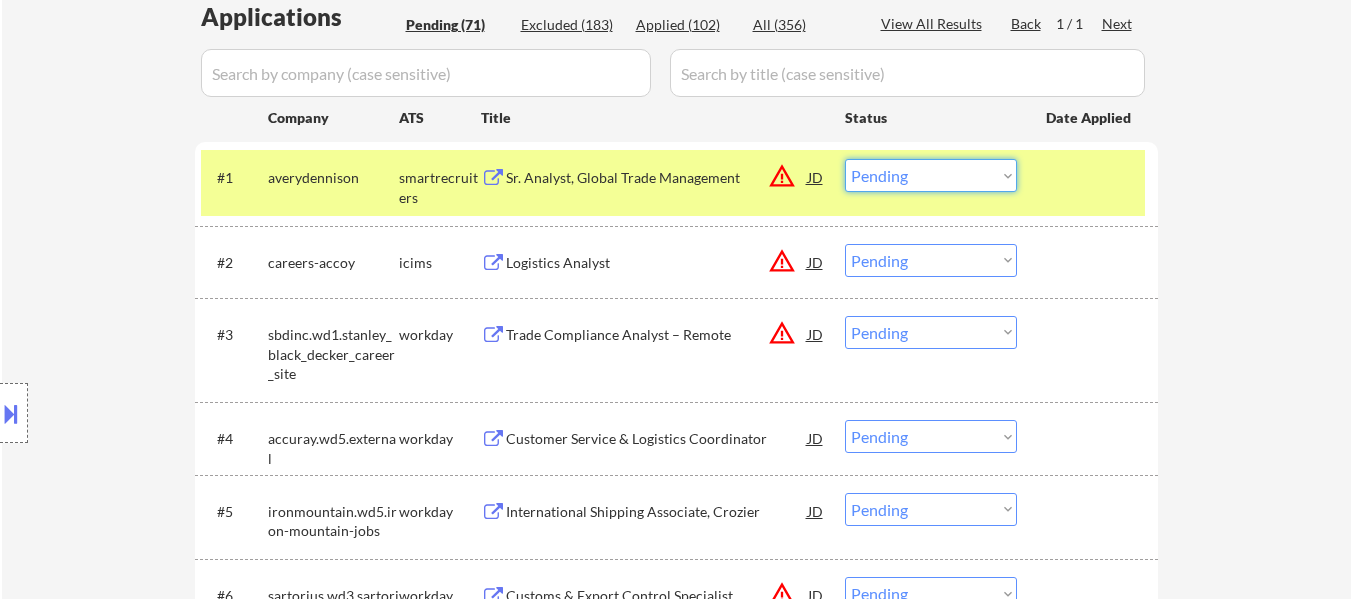 drag, startPoint x: 961, startPoint y: 168, endPoint x: 968, endPoint y: 187, distance: 20.248457 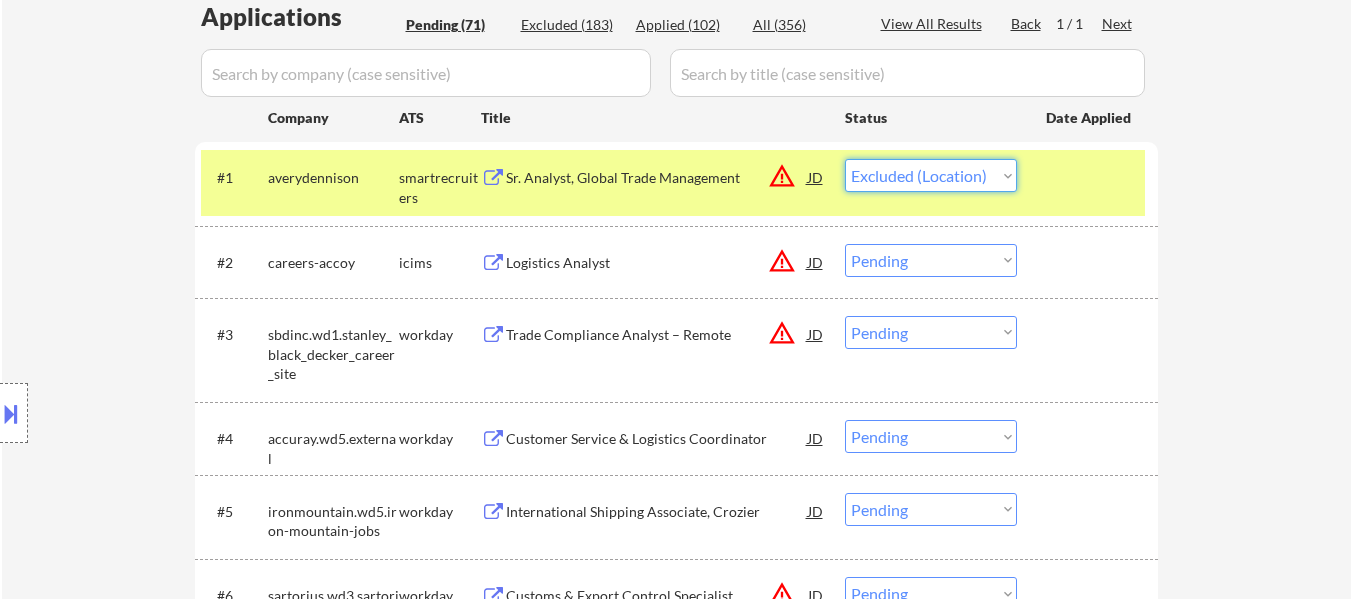 click on "Choose an option... Pending Applied Excluded (Questions) Excluded (Expired) Excluded (Location) Excluded (Bad Match) Excluded (Blocklist) Excluded (Salary) Excluded (Other)" at bounding box center (931, 175) 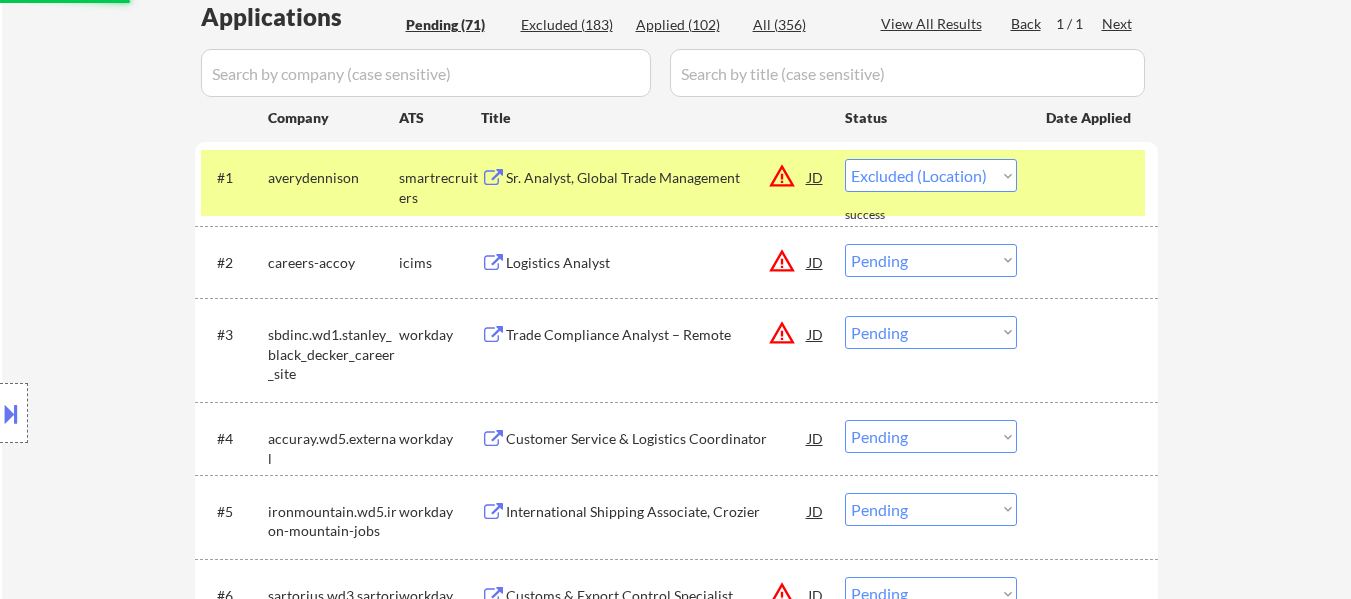 click on "Logistics Analyst" at bounding box center [657, 263] 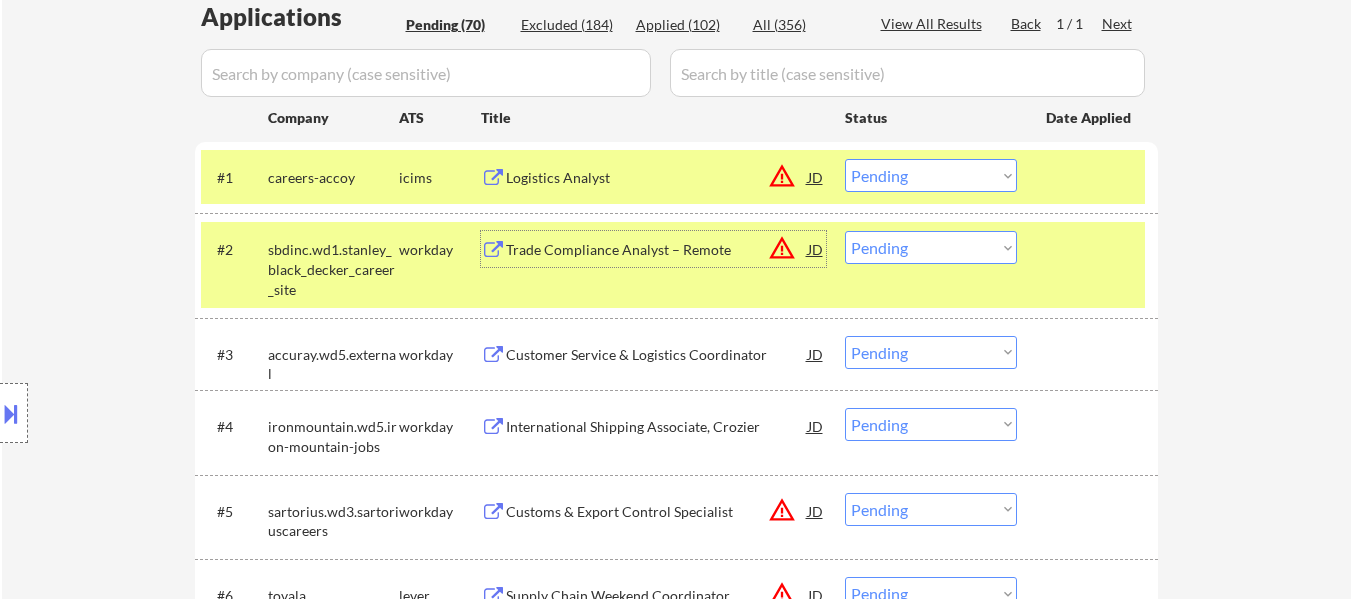 click on "Choose an option... Pending Applied Excluded (Questions) Excluded (Expired) Excluded (Location) Excluded (Bad Match) Excluded (Blocklist) Excluded (Salary) Excluded (Other)" at bounding box center (931, 175) 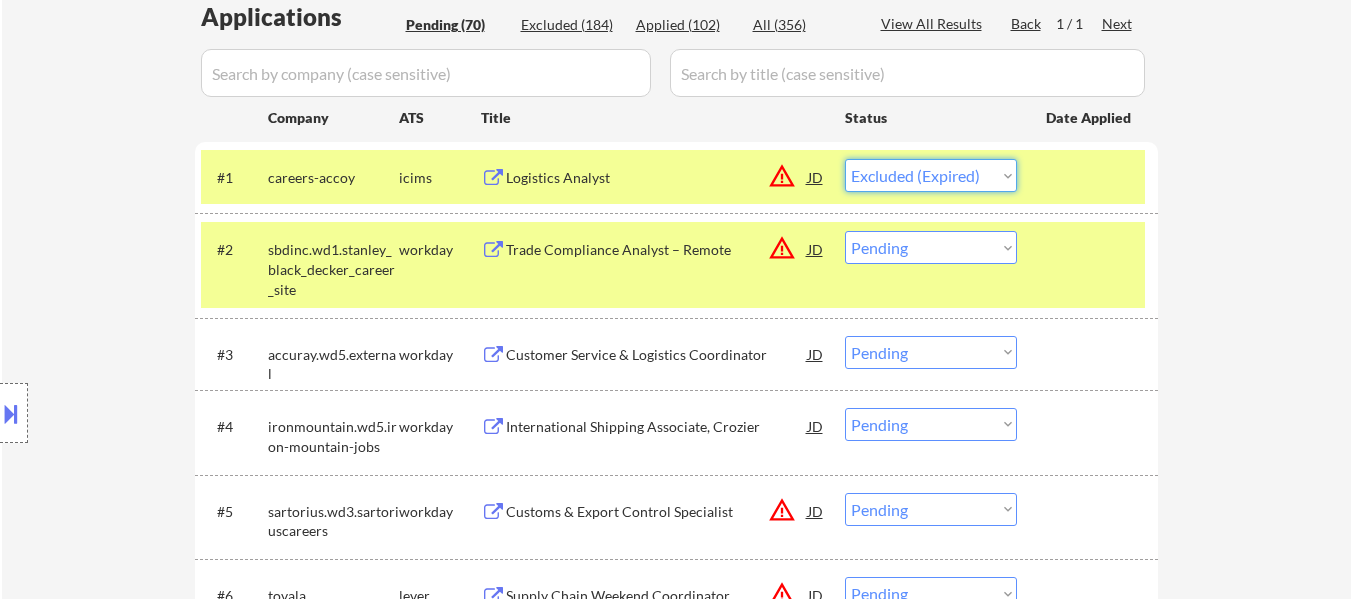 click on "Choose an option... Pending Applied Excluded (Questions) Excluded (Expired) Excluded (Location) Excluded (Bad Match) Excluded (Blocklist) Excluded (Salary) Excluded (Other)" at bounding box center (931, 175) 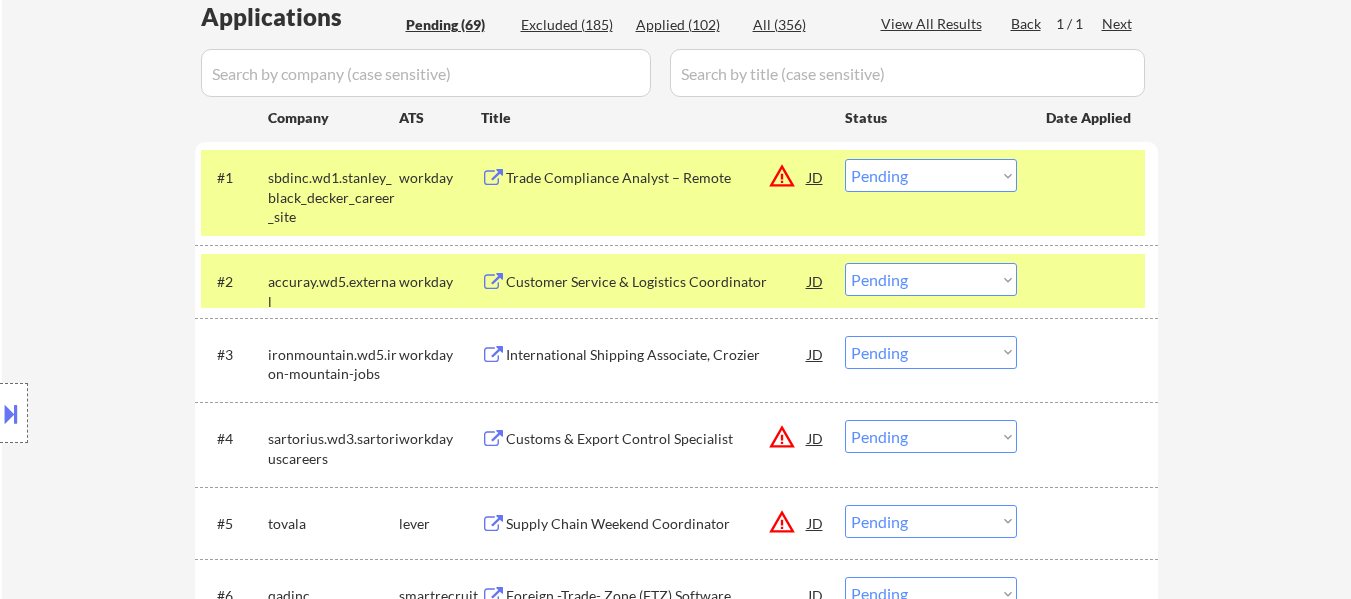 click at bounding box center (1090, 281) 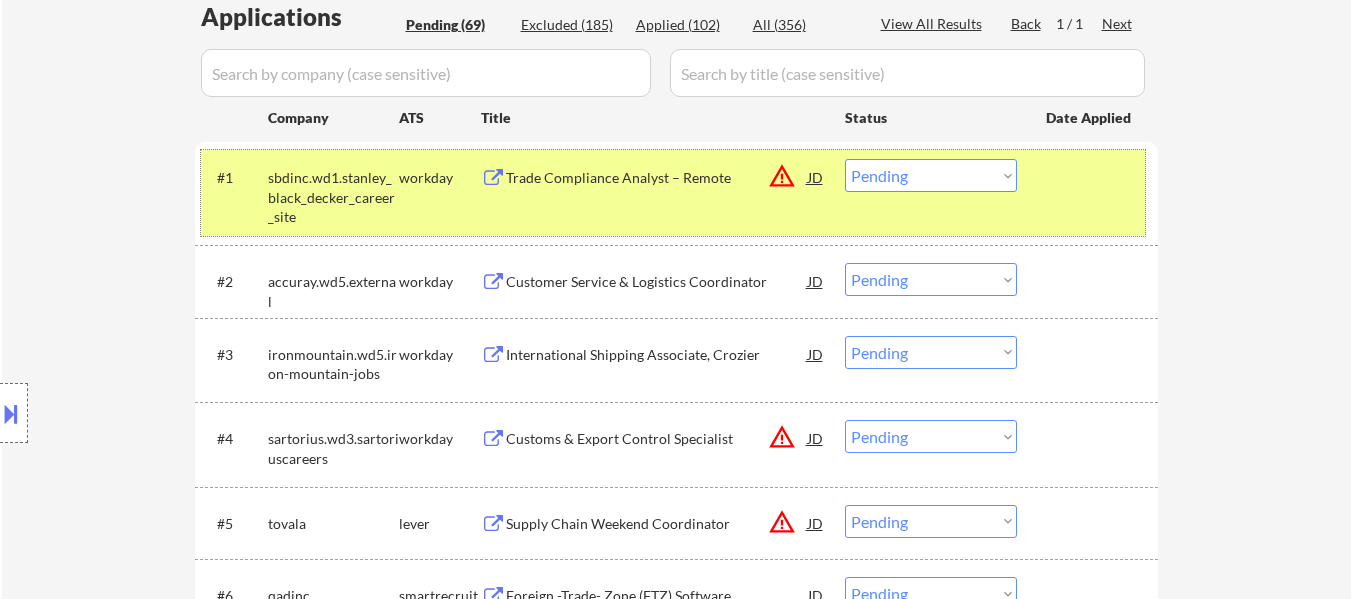 click at bounding box center [1090, 177] 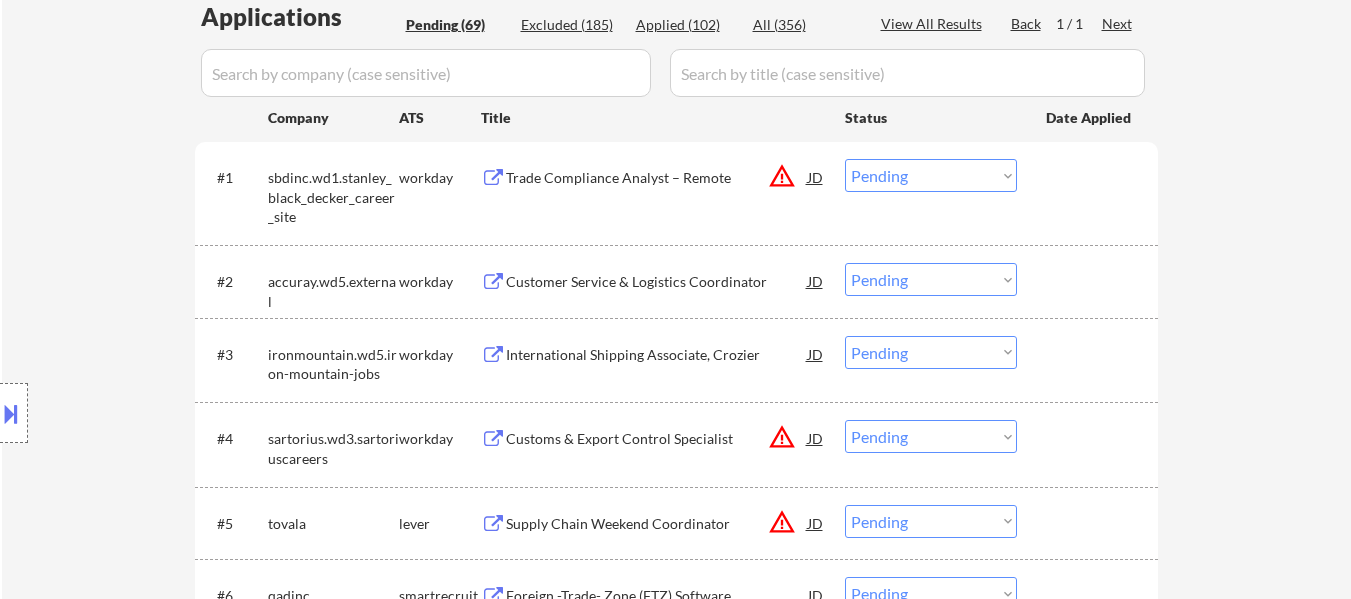 click on "Trade Compliance Analyst – Remote" at bounding box center (657, 178) 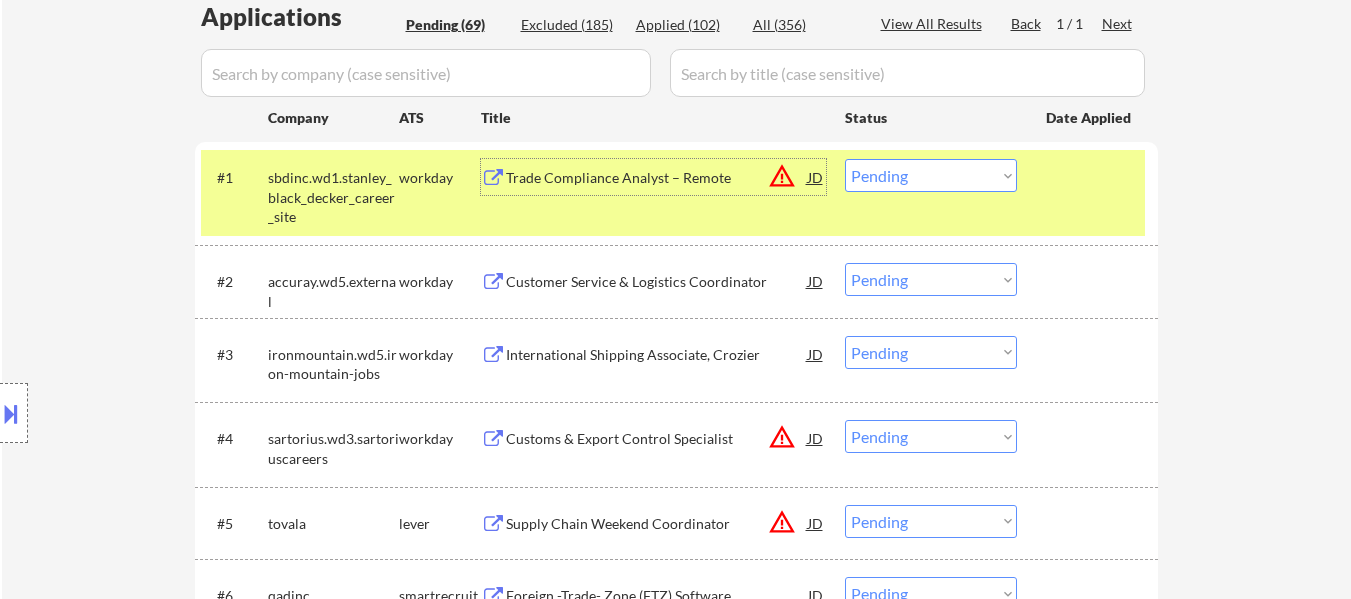 click on "Choose an option... Pending Applied Excluded (Questions) Excluded (Expired) Excluded (Location) Excluded (Bad Match) Excluded (Blocklist) Excluded (Salary) Excluded (Other)" at bounding box center (931, 175) 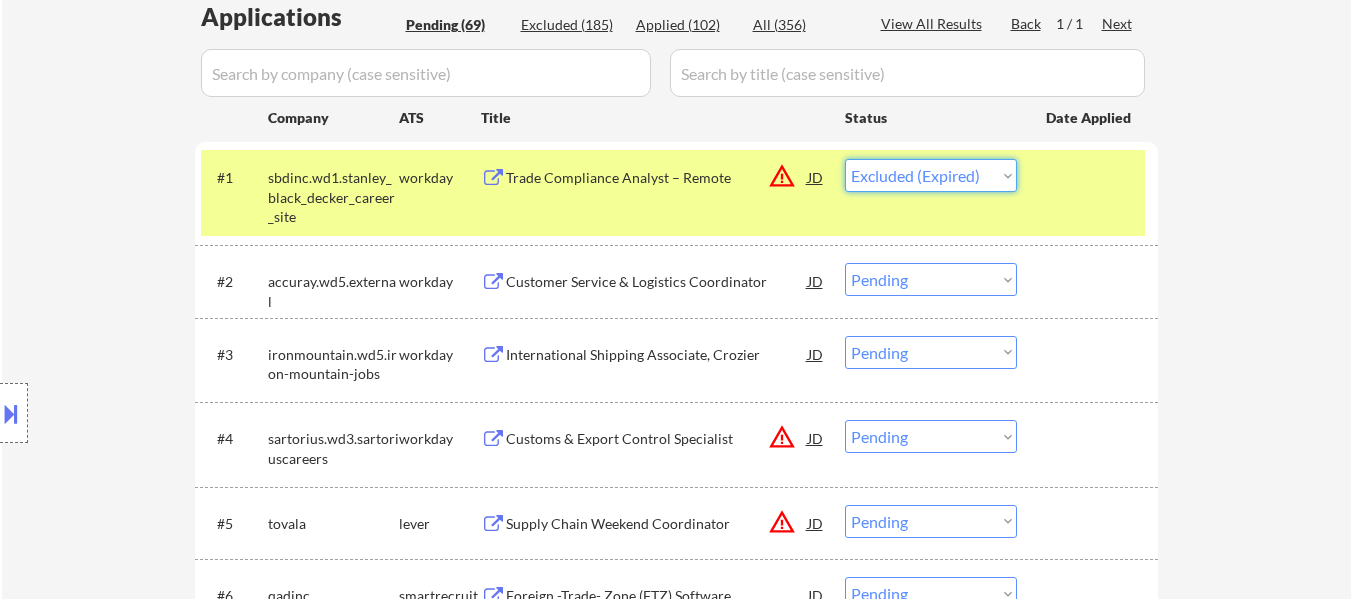 click on "Choose an option... Pending Applied Excluded (Questions) Excluded (Expired) Excluded (Location) Excluded (Bad Match) Excluded (Blocklist) Excluded (Salary) Excluded (Other)" at bounding box center (931, 175) 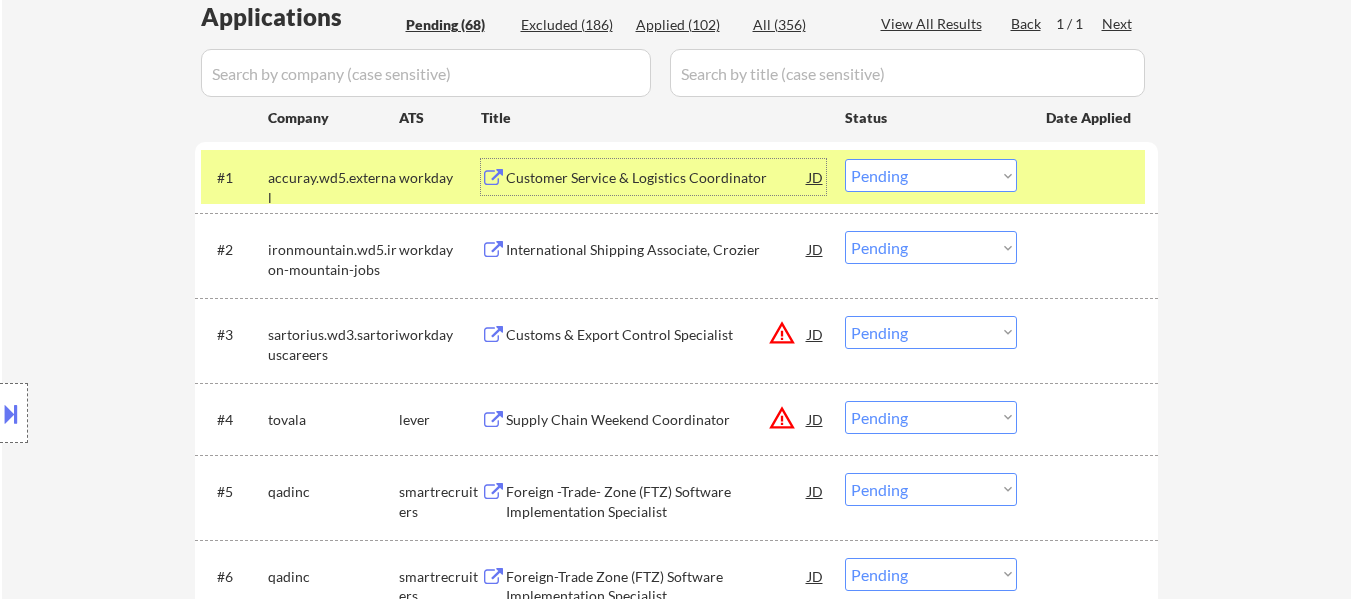 click on "Customer Service & Logistics Coordinator" at bounding box center (657, 177) 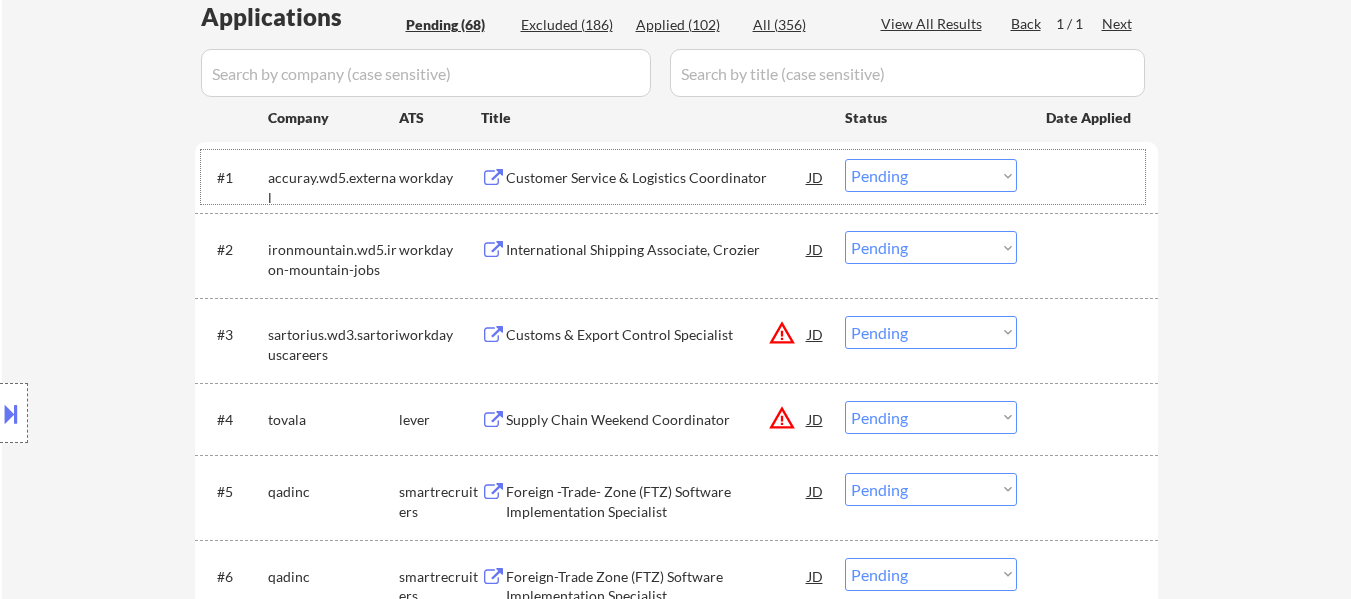 click at bounding box center [1090, 177] 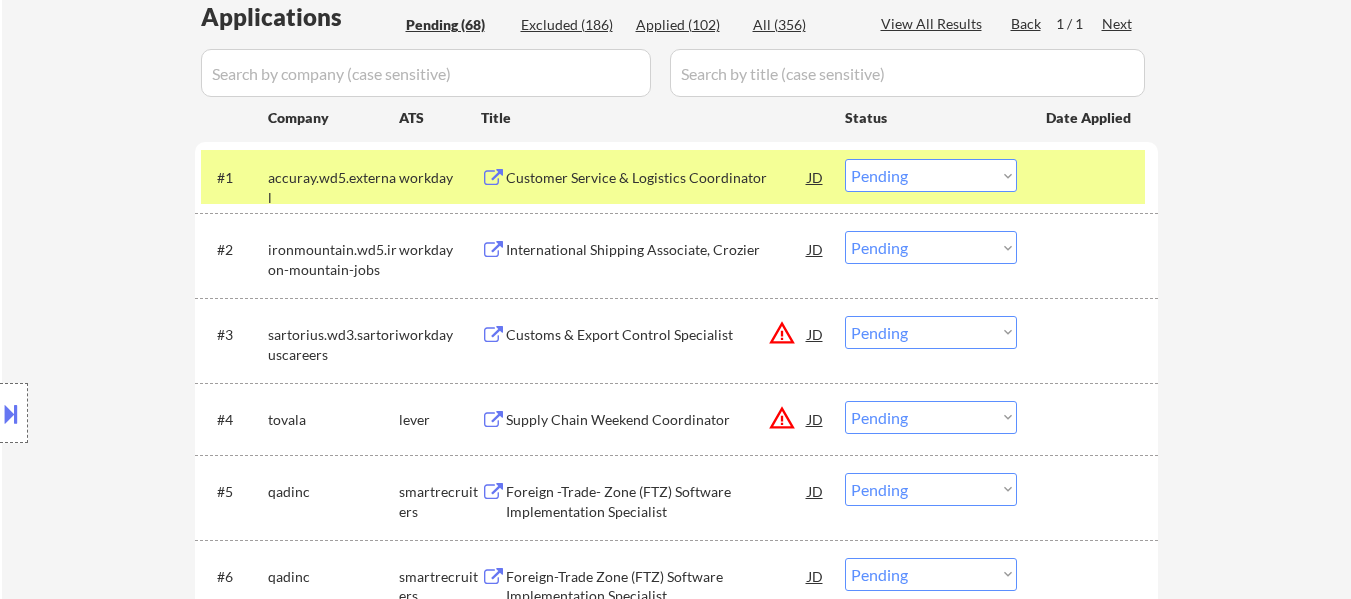 click on "International Shipping Associate, Crozier" at bounding box center (657, 250) 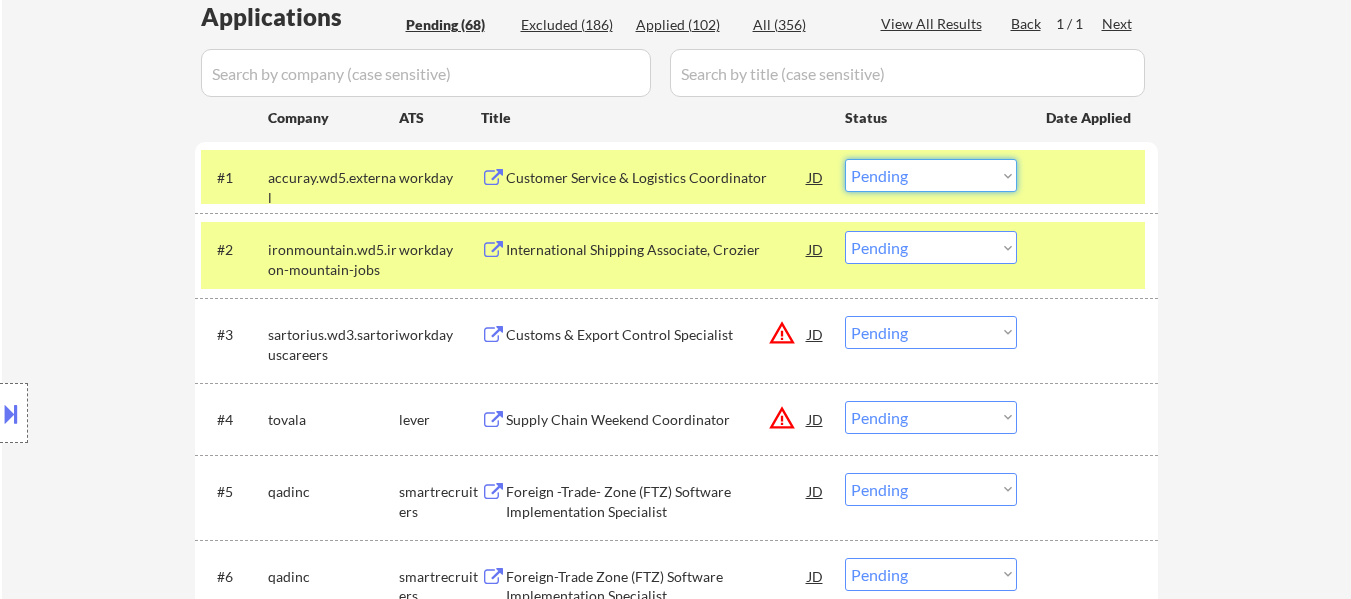 click on "Choose an option... Pending Applied Excluded (Questions) Excluded (Expired) Excluded (Location) Excluded (Bad Match) Excluded (Blocklist) Excluded (Salary) Excluded (Other)" at bounding box center [931, 175] 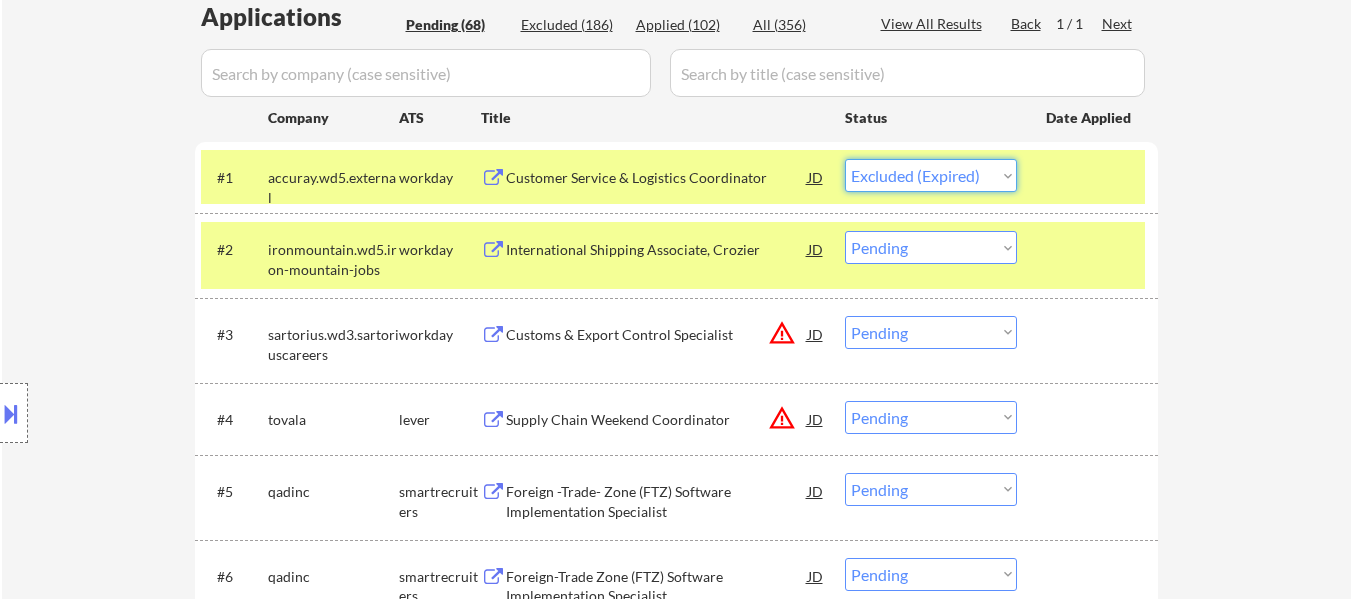 click on "Choose an option... Pending Applied Excluded (Questions) Excluded (Expired) Excluded (Location) Excluded (Bad Match) Excluded (Blocklist) Excluded (Salary) Excluded (Other)" at bounding box center [931, 175] 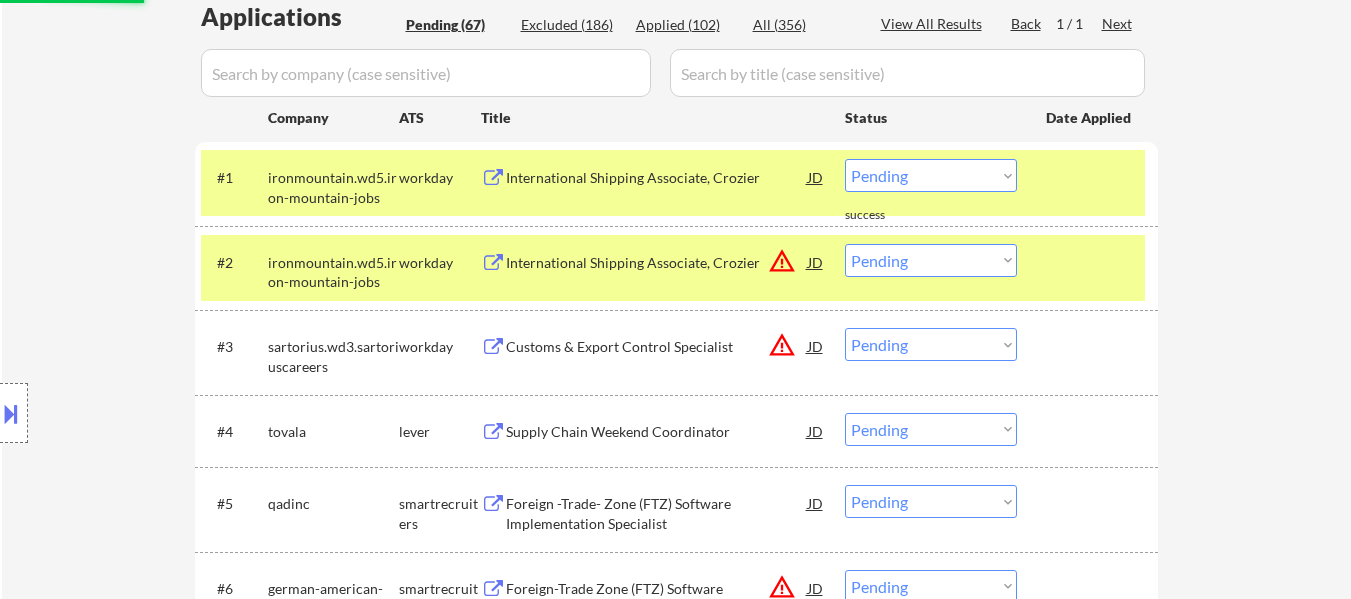 click on "Choose an option... Pending Applied Excluded (Questions) Excluded (Expired) Excluded (Location) Excluded (Bad Match) Excluded (Blocklist) Excluded (Salary) Excluded (Other)" at bounding box center (931, 175) 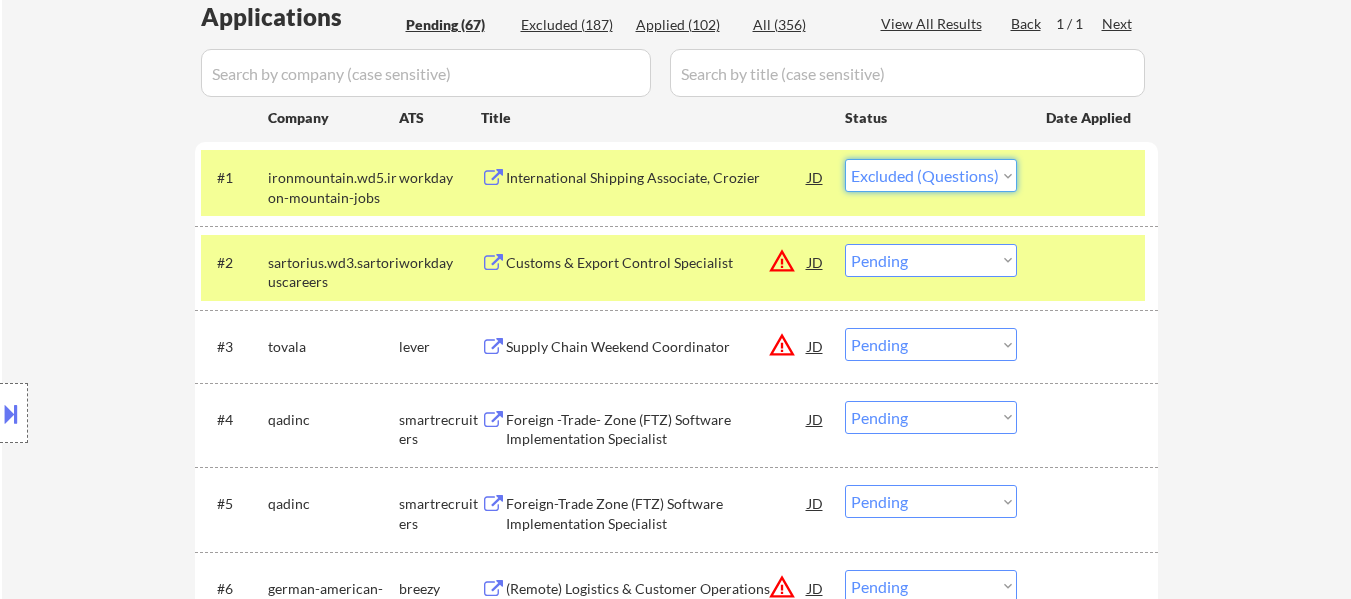 click on "Choose an option... Pending Applied Excluded (Questions) Excluded (Expired) Excluded (Location) Excluded (Bad Match) Excluded (Blocklist) Excluded (Salary) Excluded (Other)" at bounding box center (931, 175) 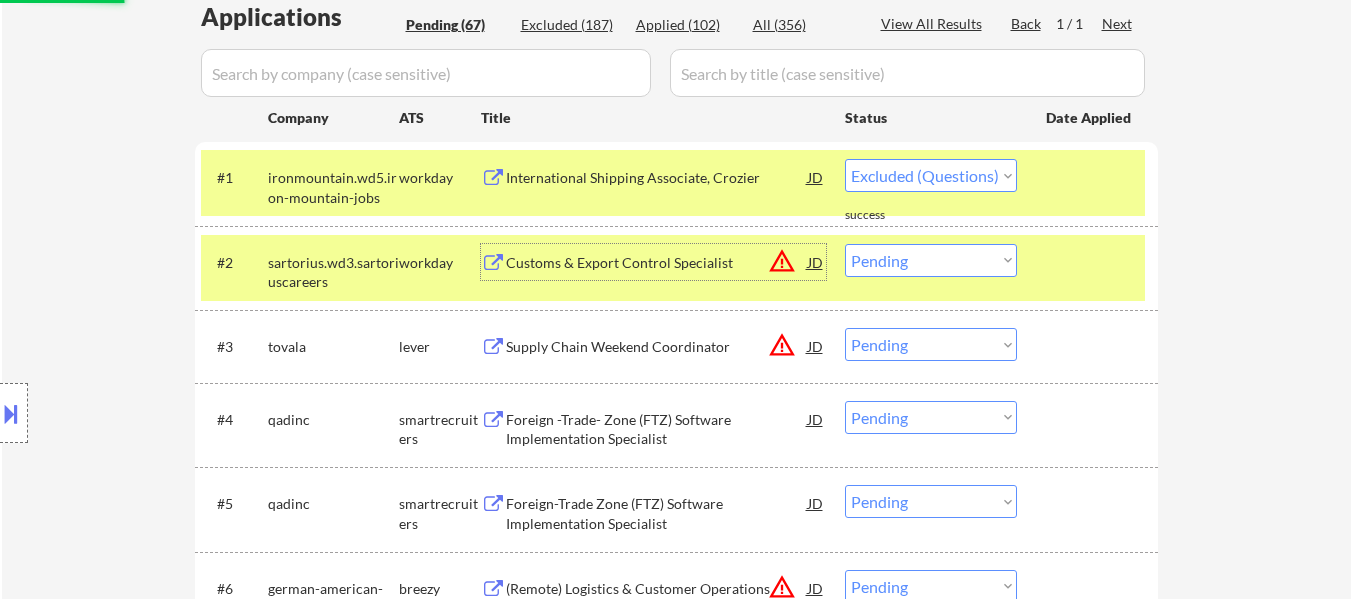 click on "Customs & Export Control Specialist" at bounding box center (657, 263) 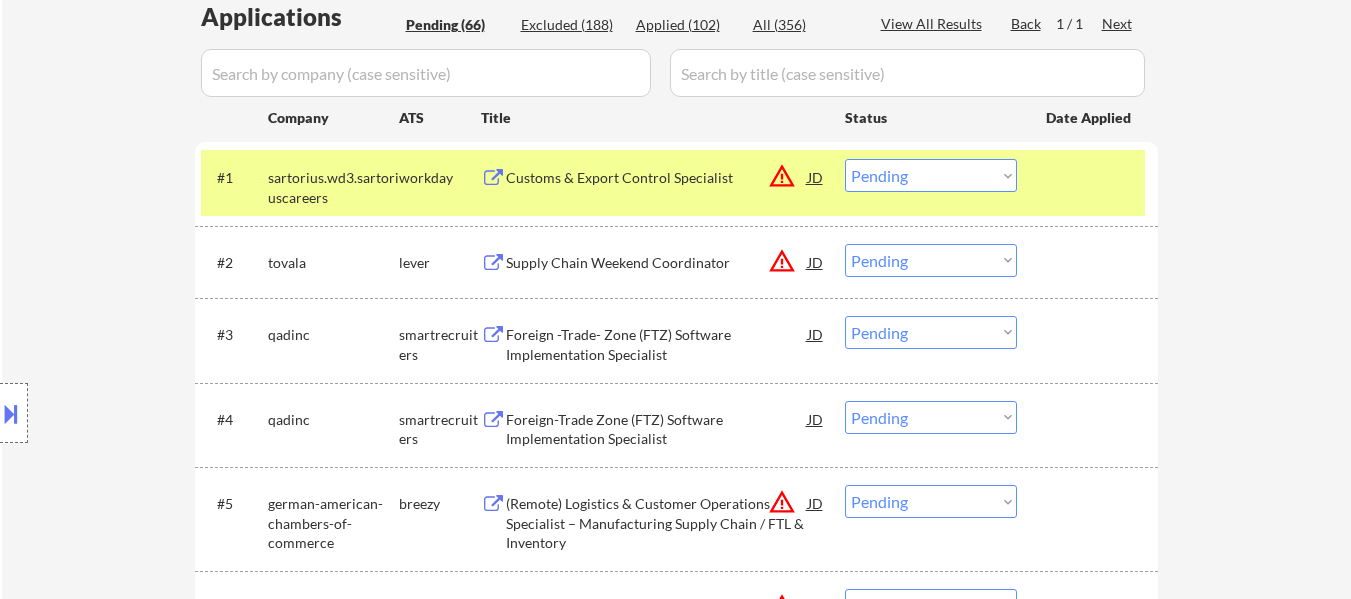 select on ""pending"" 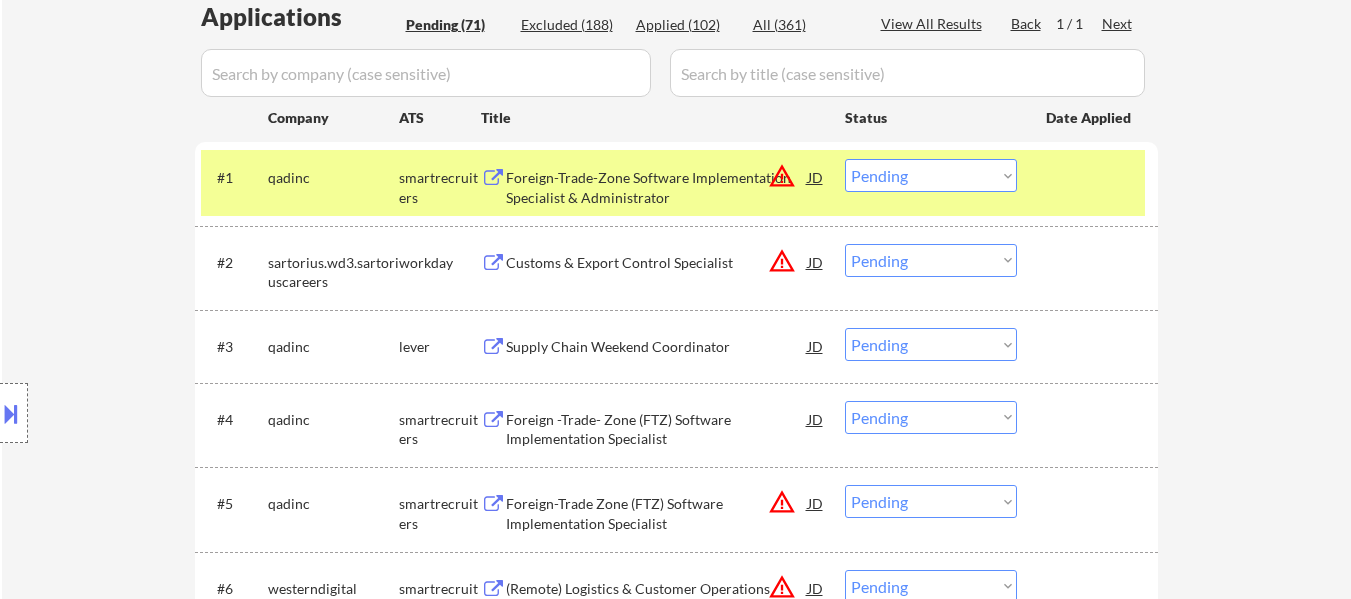 select on ""pending"" 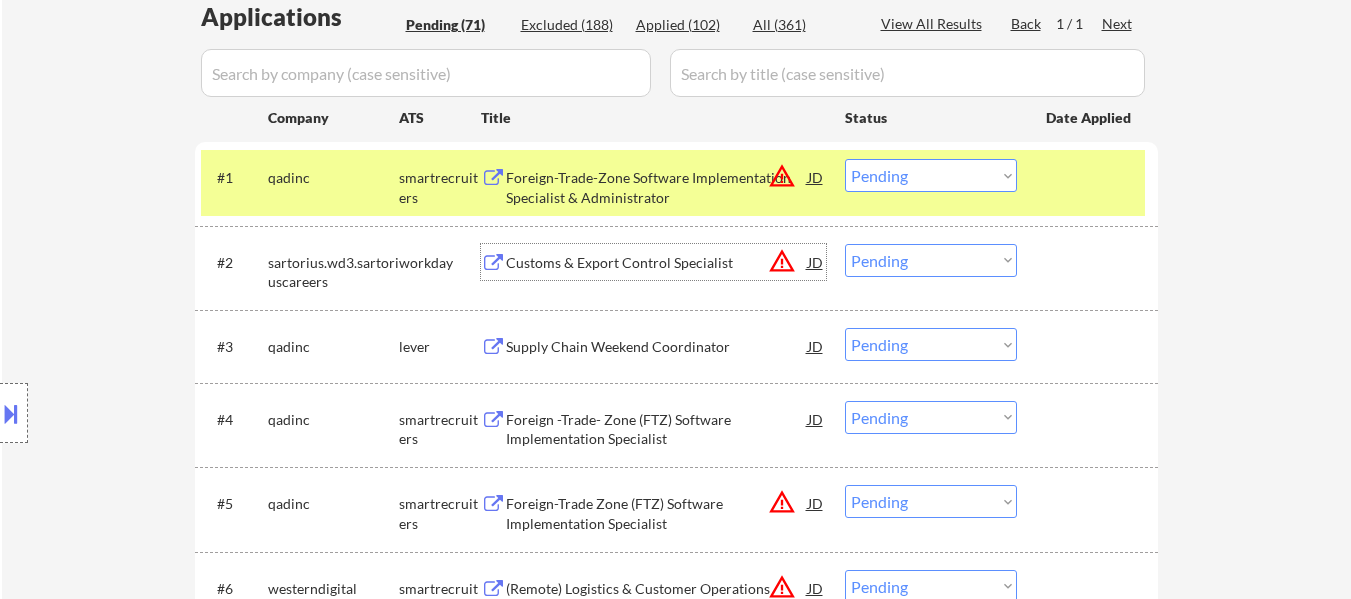 scroll, scrollTop: 300, scrollLeft: 0, axis: vertical 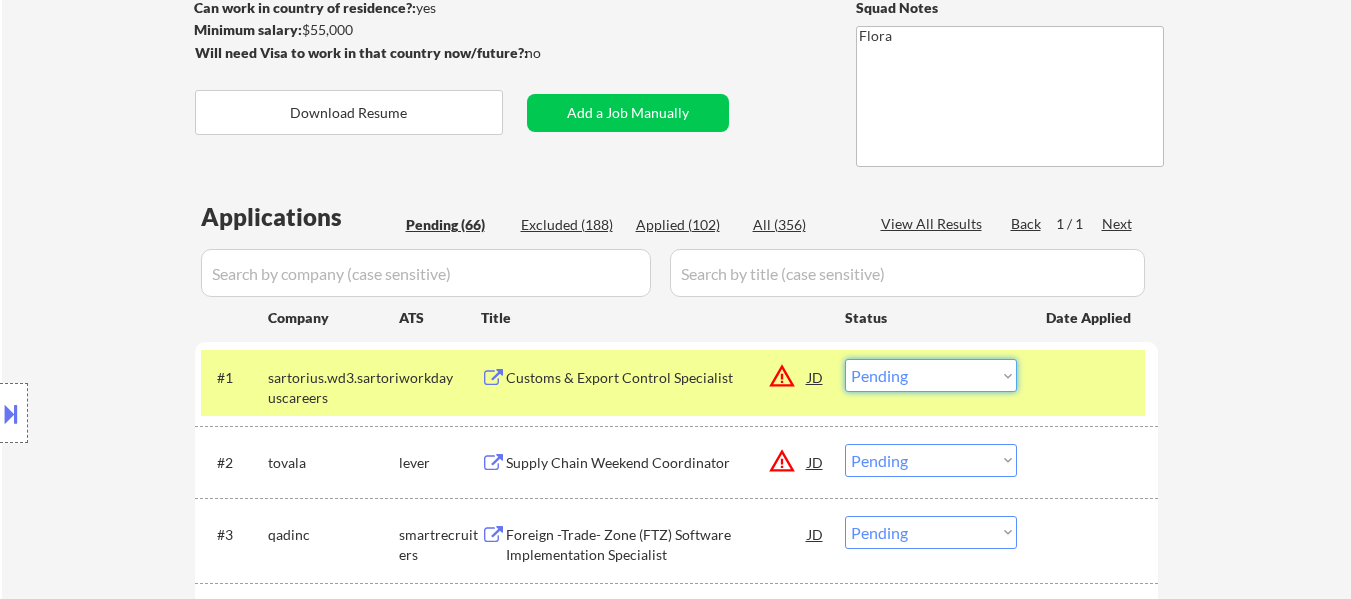 click on "Choose an option... Pending Applied Excluded (Questions) Excluded (Expired) Excluded (Location) Excluded (Bad Match) Excluded (Blocklist) Excluded (Salary) Excluded (Other)" at bounding box center [931, 375] 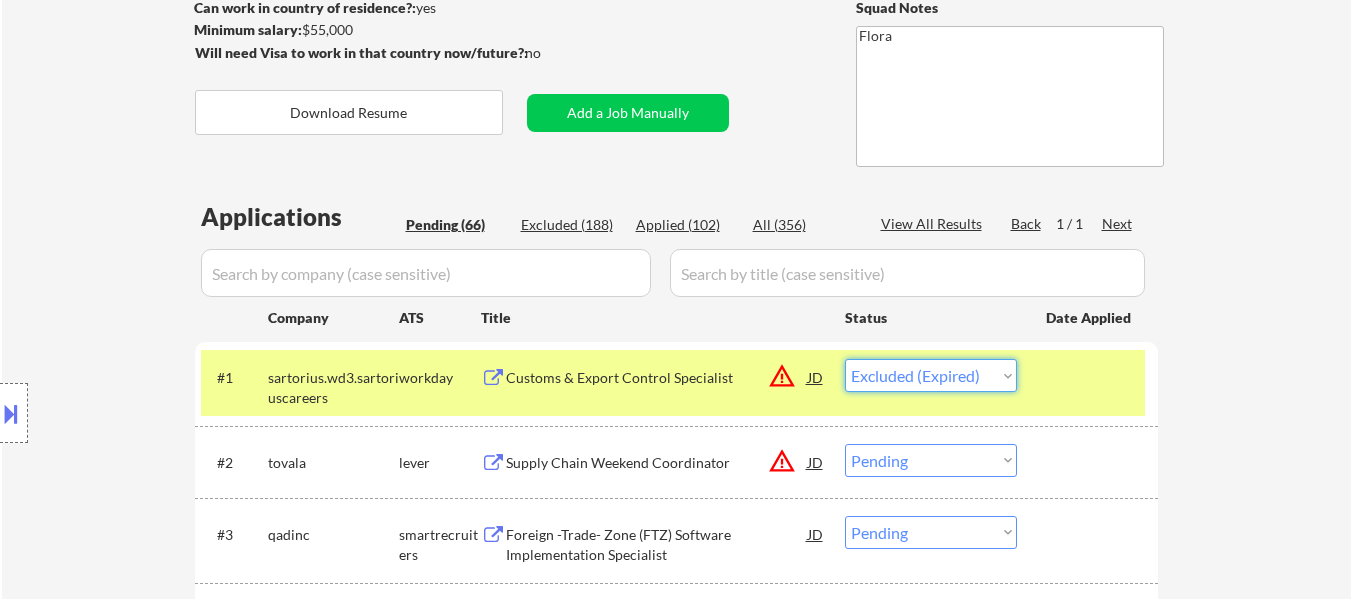click on "Choose an option... Pending Applied Excluded (Questions) Excluded (Expired) Excluded (Location) Excluded (Bad Match) Excluded (Blocklist) Excluded (Salary) Excluded (Other)" at bounding box center (931, 375) 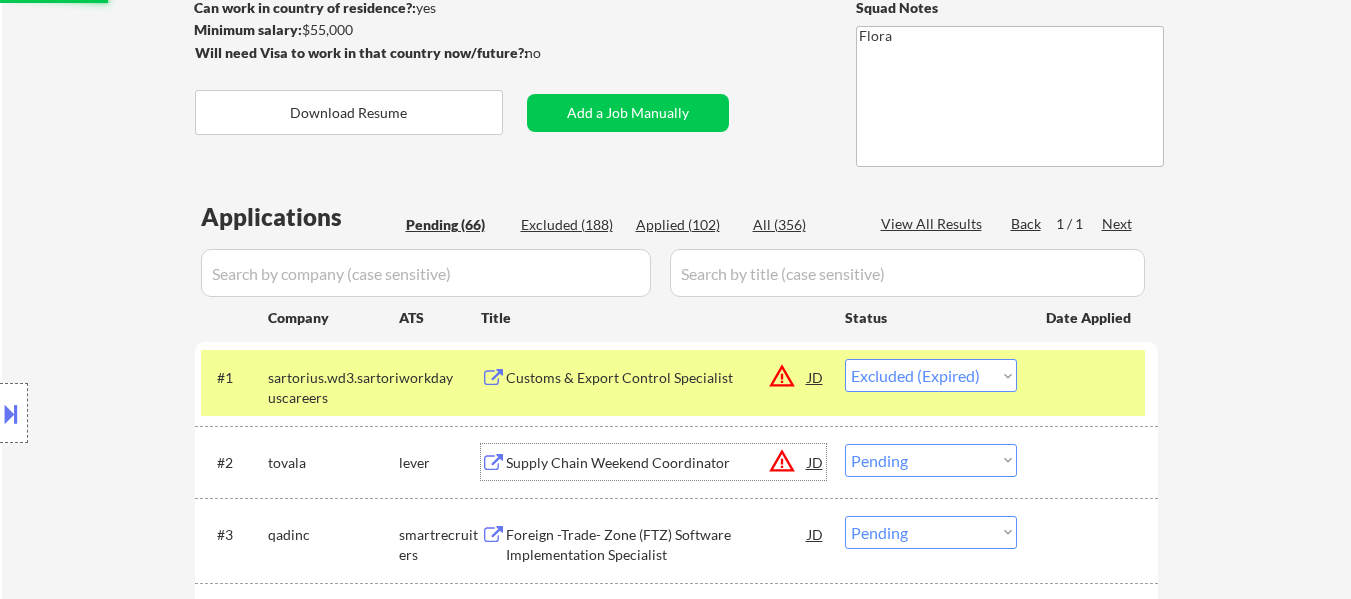 click on "Supply Chain Weekend Coordinator" at bounding box center (657, 463) 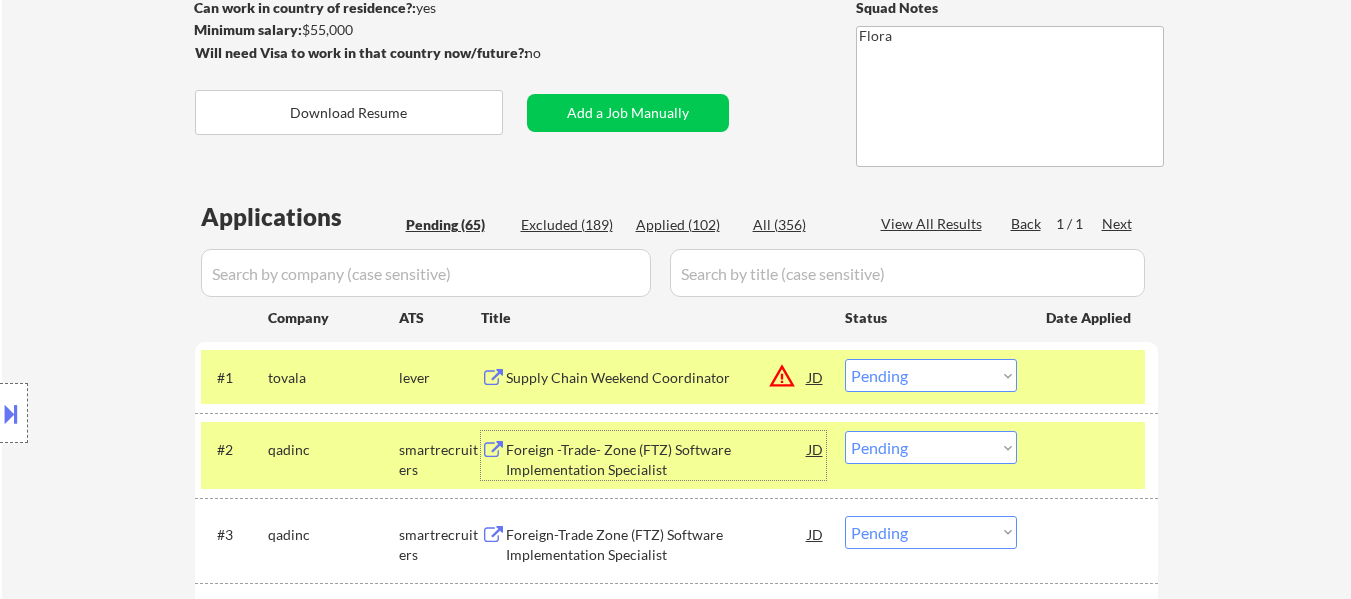 scroll, scrollTop: 400, scrollLeft: 0, axis: vertical 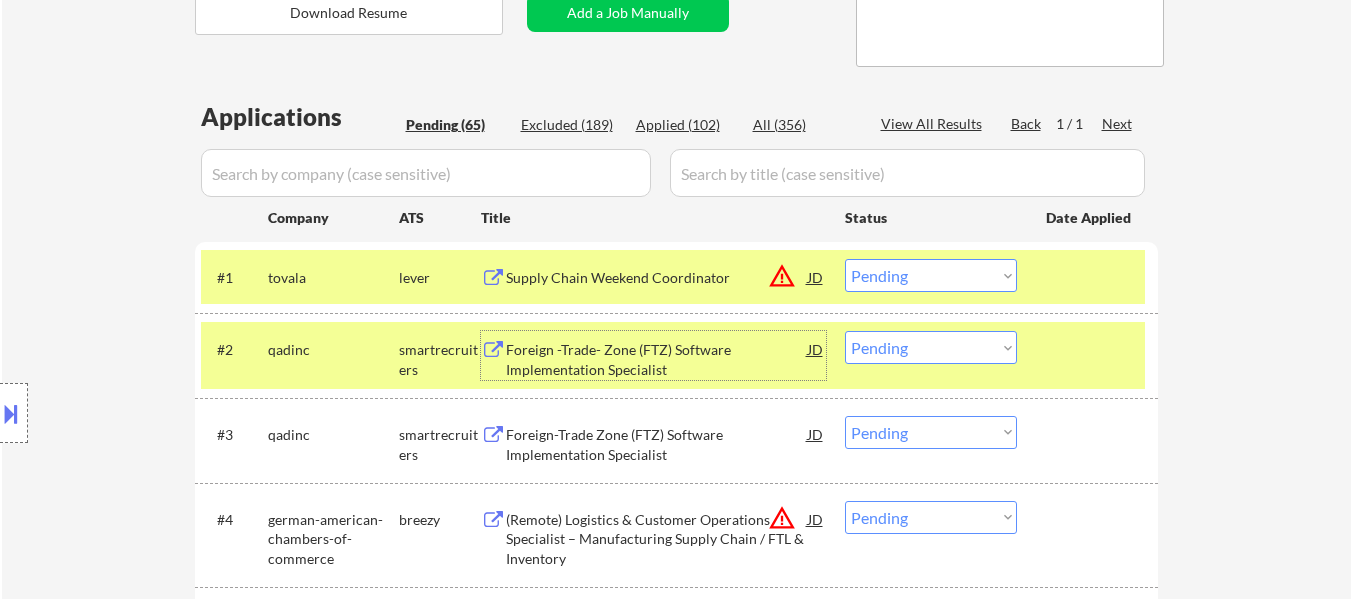 click on "Choose an option... Pending Applied Excluded (Questions) Excluded (Expired) Excluded (Location) Excluded (Bad Match) Excluded (Blocklist) Excluded (Salary) Excluded (Other)" at bounding box center (931, 275) 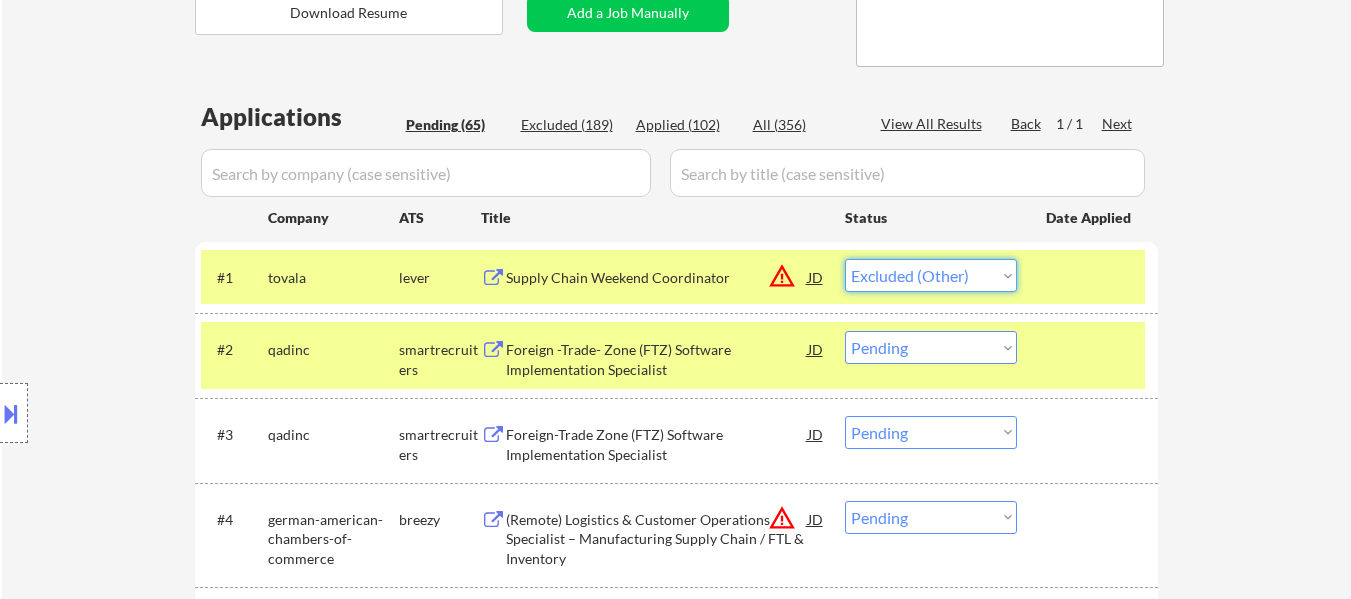 click on "Choose an option... Pending Applied Excluded (Questions) Excluded (Expired) Excluded (Location) Excluded (Bad Match) Excluded (Blocklist) Excluded (Salary) Excluded (Other)" at bounding box center (931, 275) 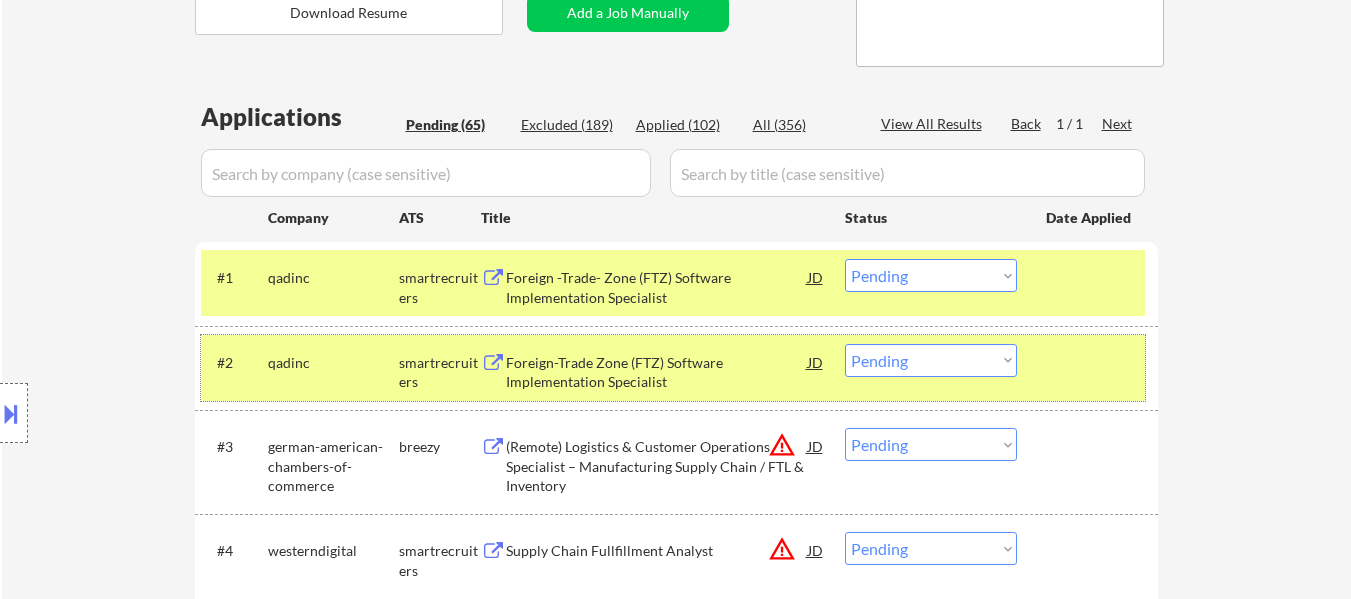 click at bounding box center [1090, 362] 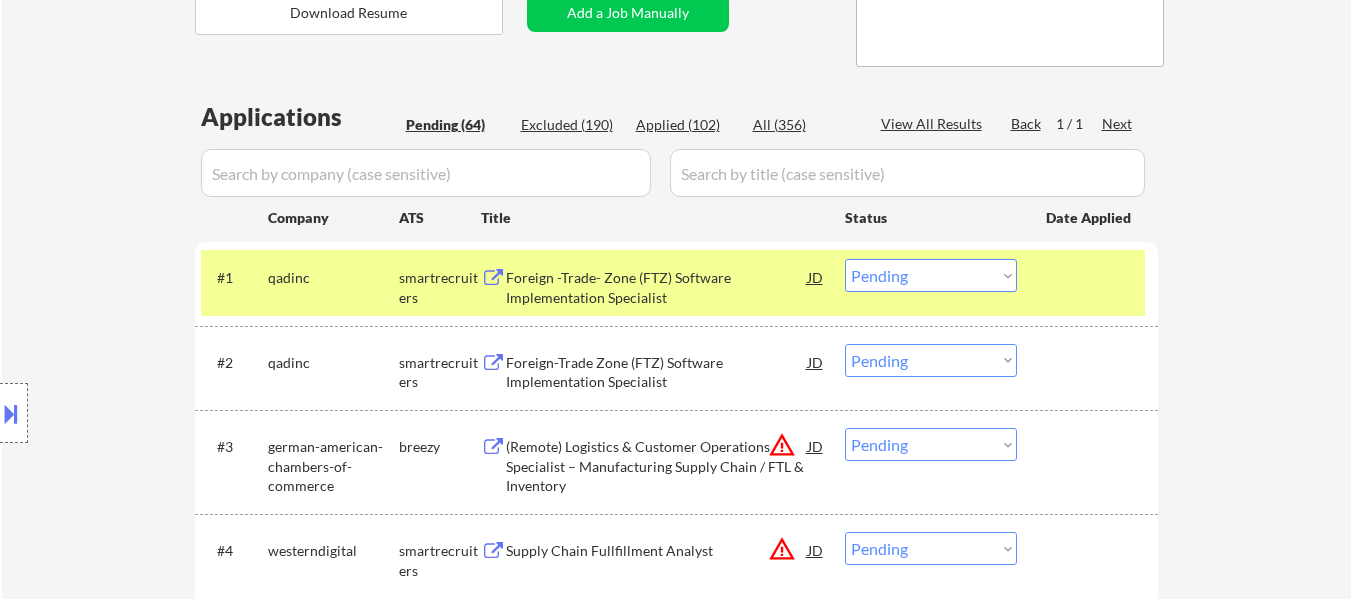 click at bounding box center (1090, 277) 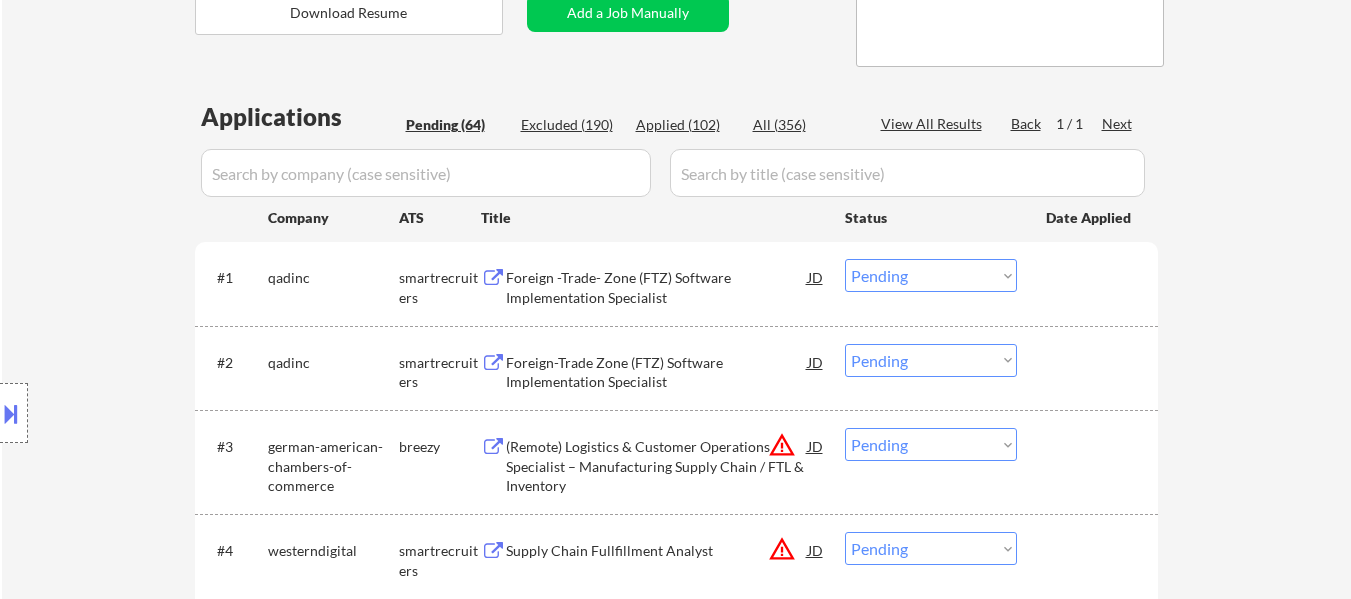 click on "Foreign -Trade- Zone (FTZ) Software Implementation Specialist" at bounding box center (657, 287) 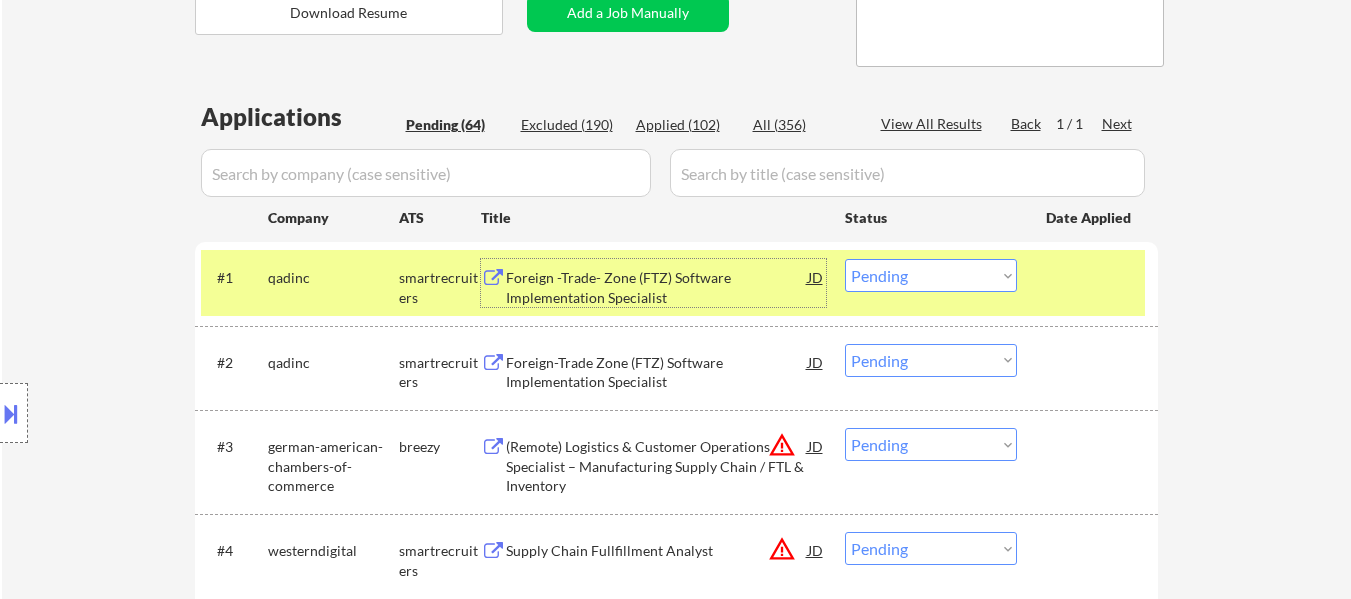 click on "Choose an option... Pending Applied Excluded (Questions) Excluded (Expired) Excluded (Location) Excluded (Bad Match) Excluded (Blocklist) Excluded (Salary) Excluded (Other)" at bounding box center [931, 275] 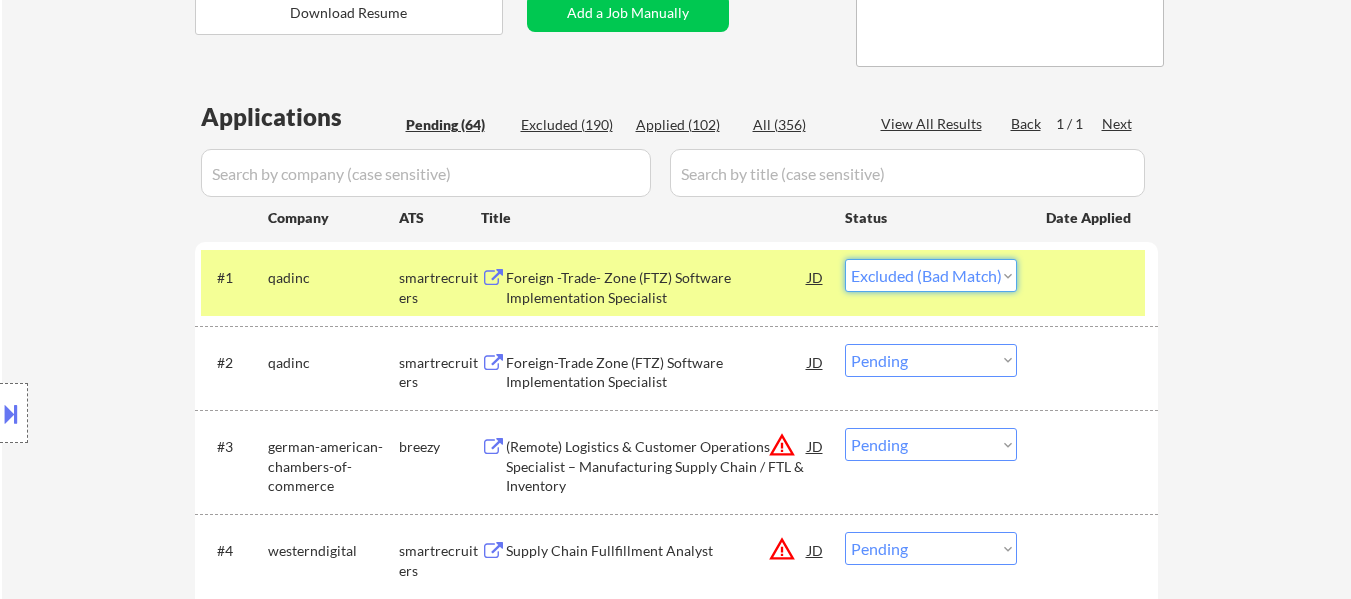 click on "Choose an option... Pending Applied Excluded (Questions) Excluded (Expired) Excluded (Location) Excluded (Bad Match) Excluded (Blocklist) Excluded (Salary) Excluded (Other)" at bounding box center [931, 275] 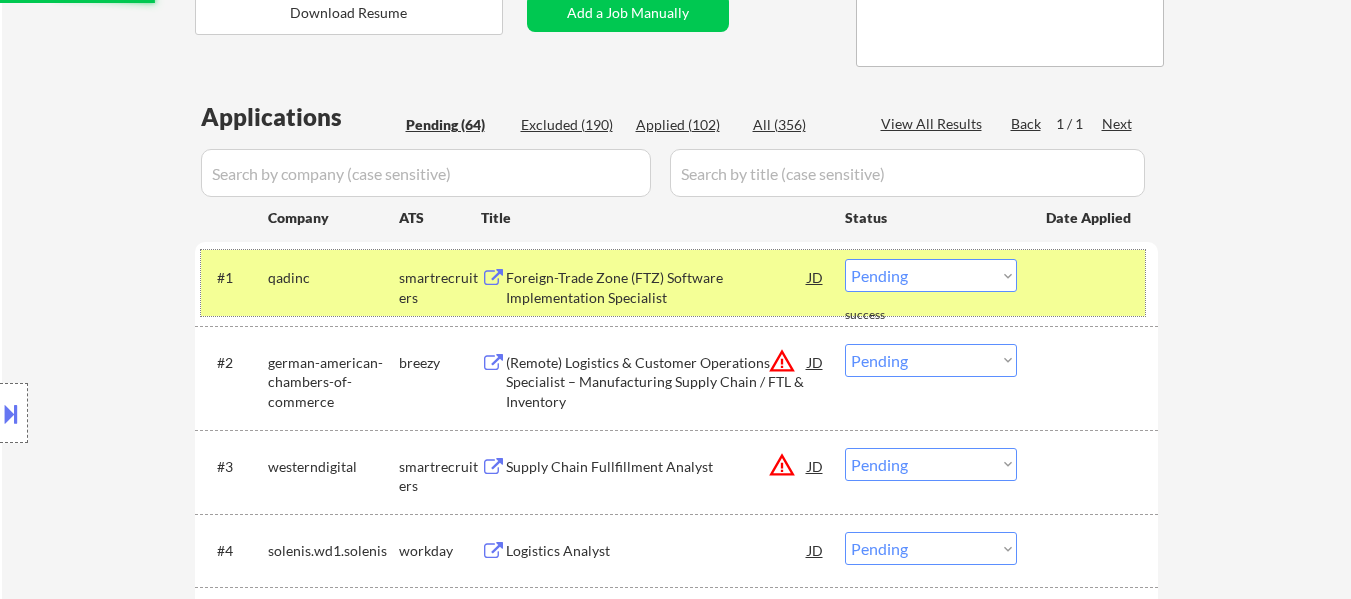click at bounding box center [1090, 277] 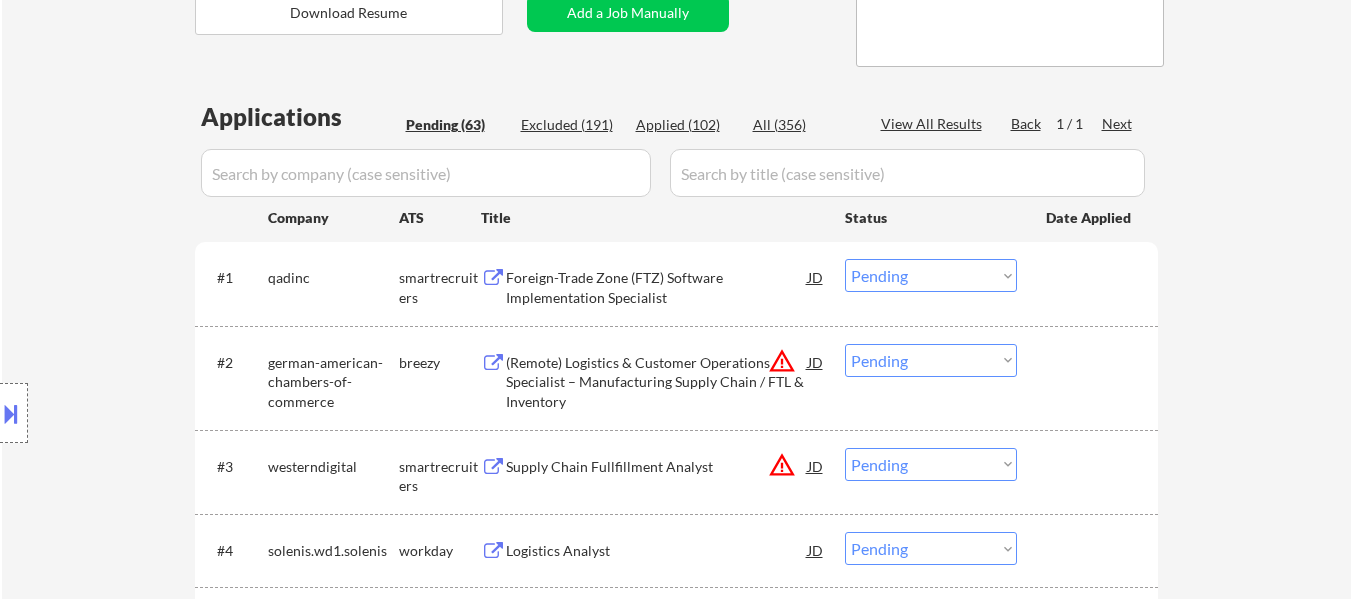 click on "Foreign-Trade Zone (FTZ) Software Implementation Specialist" at bounding box center [657, 287] 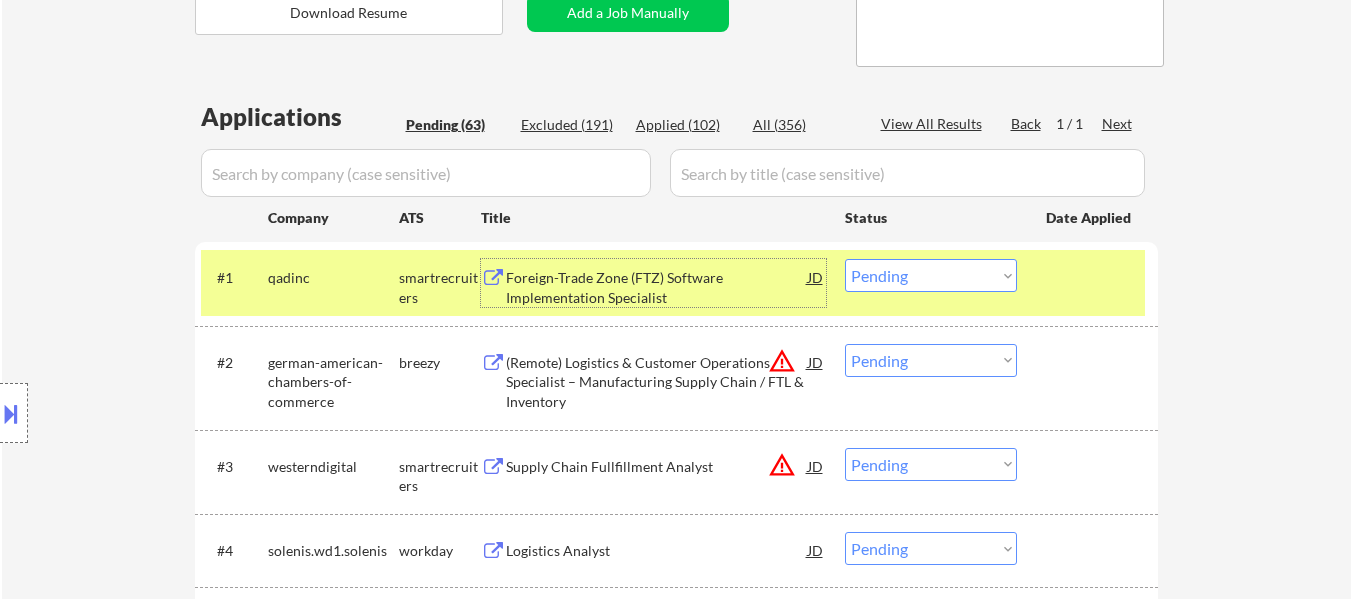 drag, startPoint x: 921, startPoint y: 271, endPoint x: 923, endPoint y: 286, distance: 15.132746 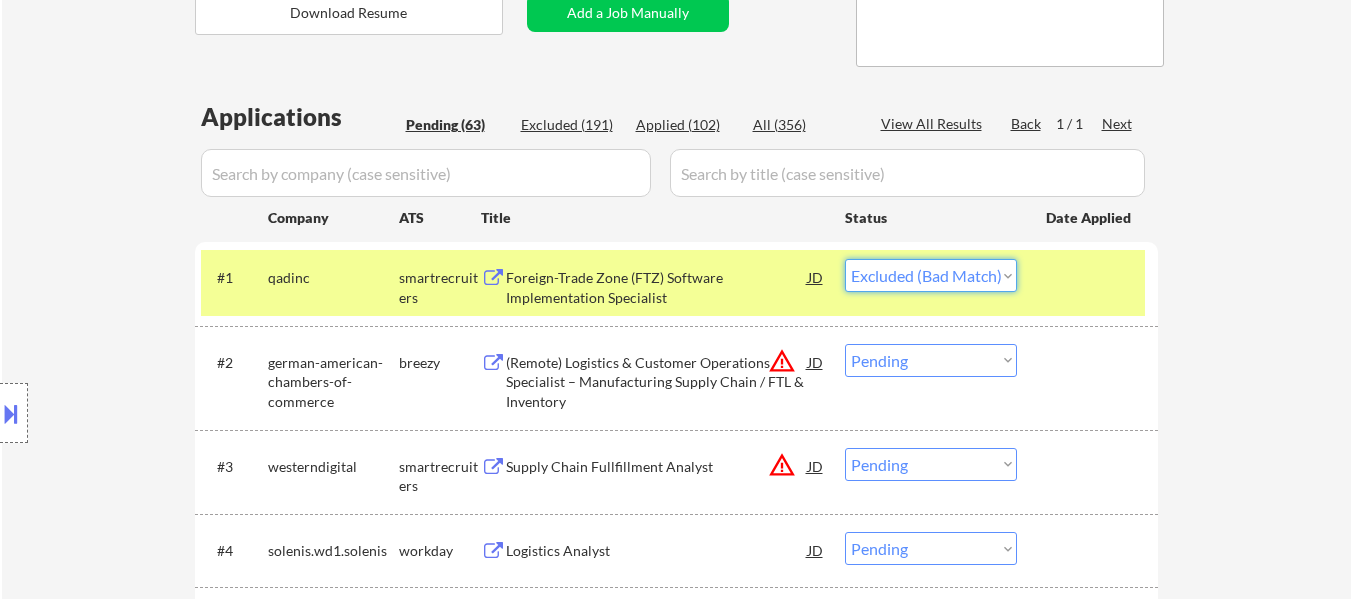 click on "Choose an option... Pending Applied Excluded (Questions) Excluded (Expired) Excluded (Location) Excluded (Bad Match) Excluded (Blocklist) Excluded (Salary) Excluded (Other)" at bounding box center (931, 275) 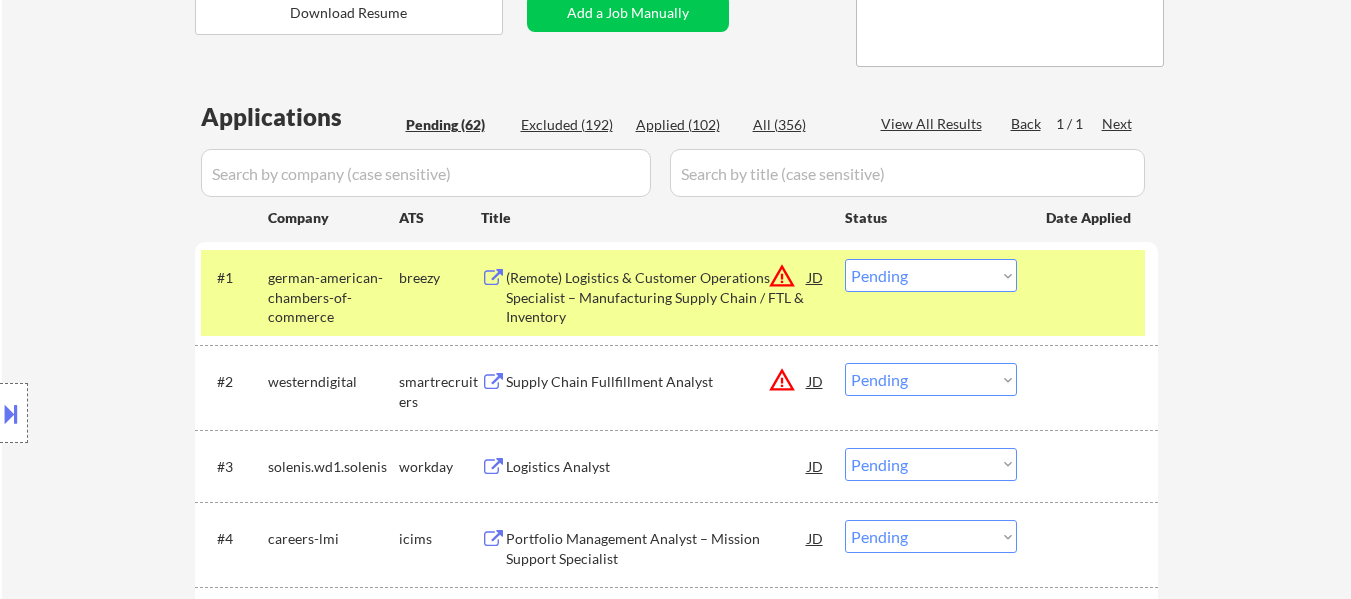 click on "Choose an option... Pending Applied Excluded (Questions) Excluded (Expired) Excluded (Location) Excluded (Bad Match) Excluded (Blocklist) Excluded (Salary) Excluded (Other)" at bounding box center [931, 275] 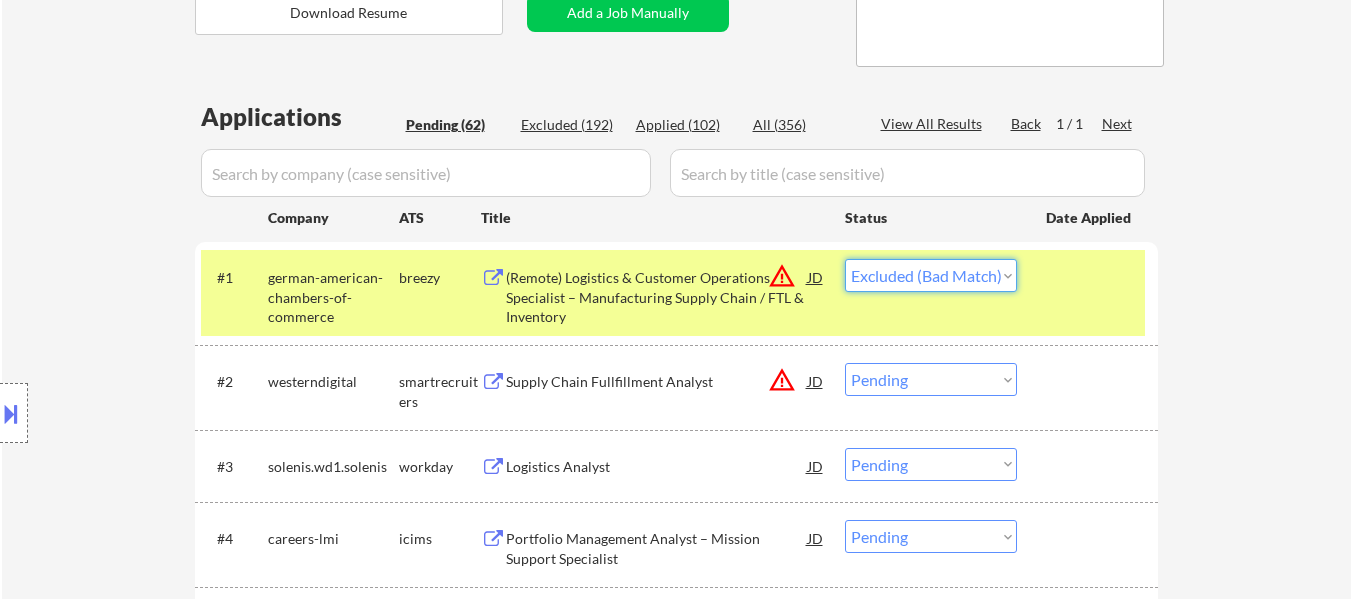 click on "Choose an option... Pending Applied Excluded (Questions) Excluded (Expired) Excluded (Location) Excluded (Bad Match) Excluded (Blocklist) Excluded (Salary) Excluded (Other)" at bounding box center (931, 275) 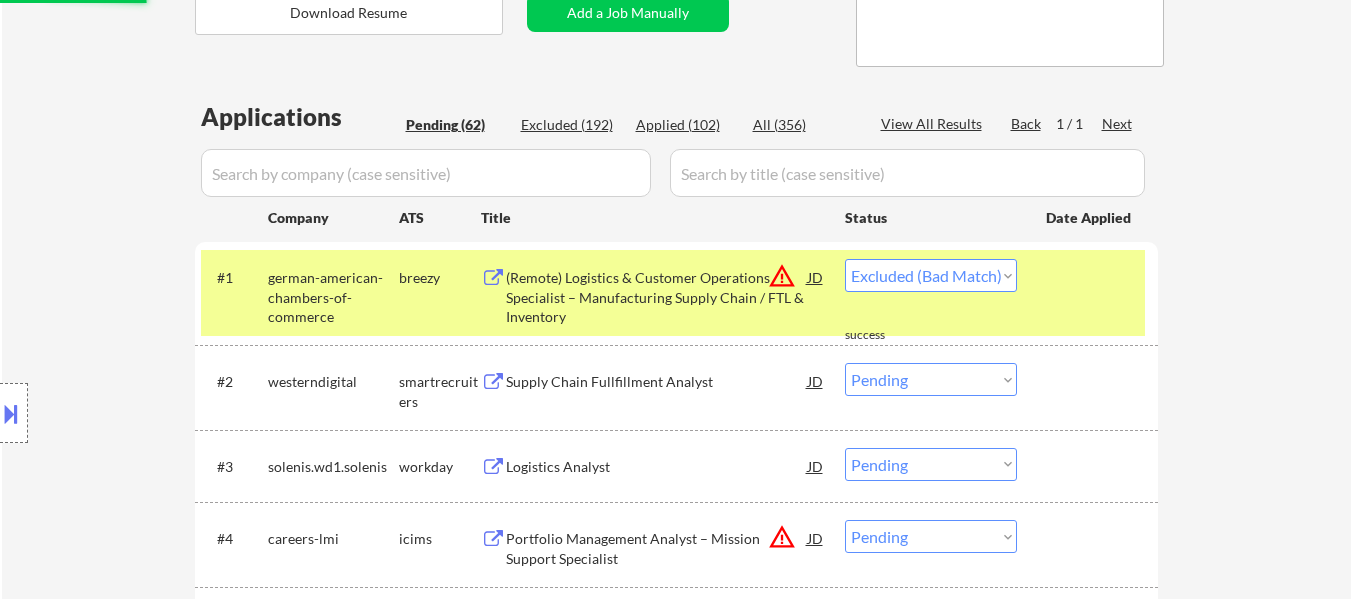 select on ""pending"" 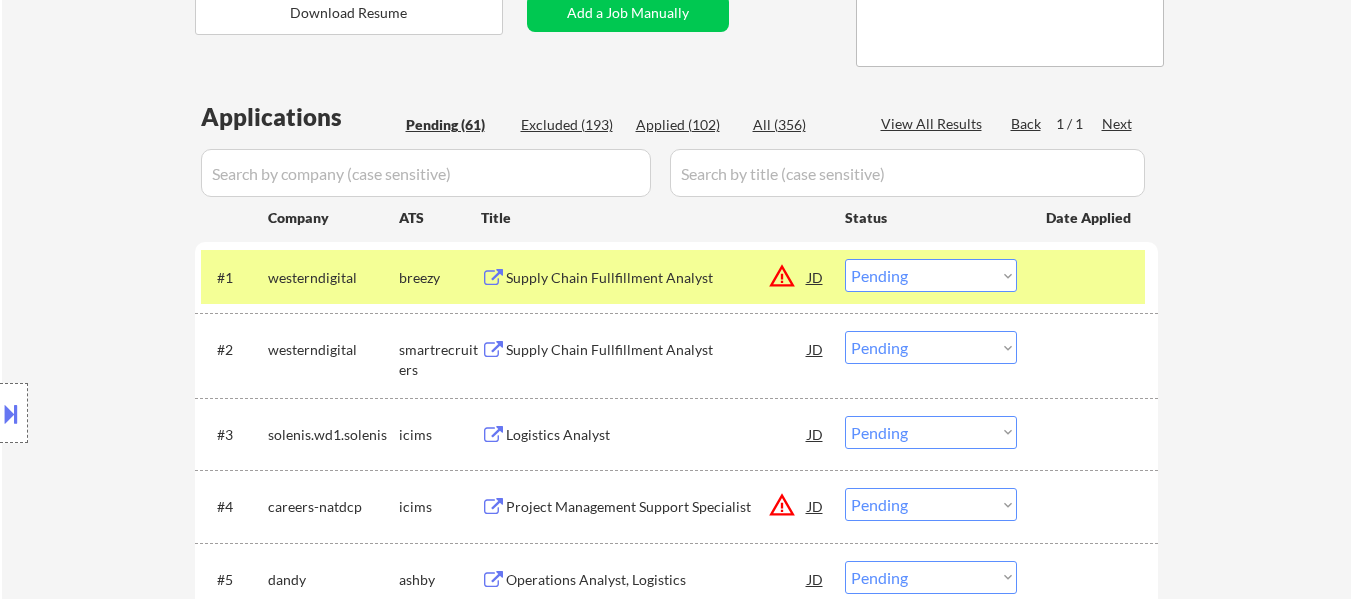 click at bounding box center [1090, 277] 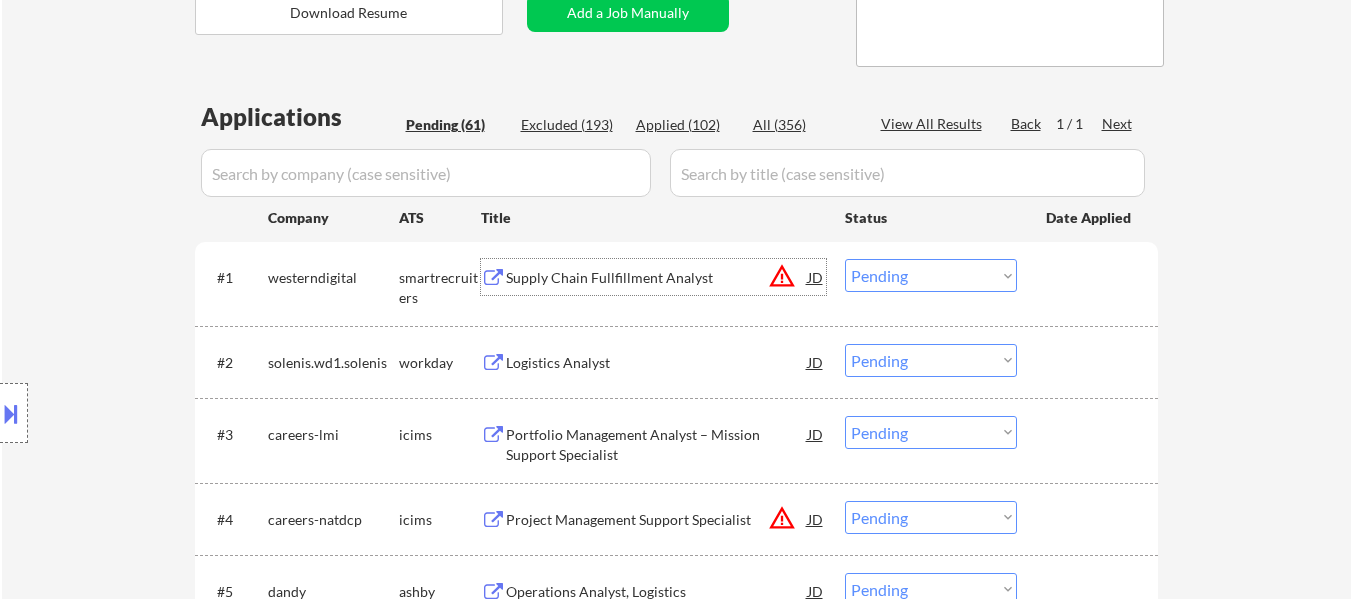 click on "Supply Chain Fullfillment Analyst" at bounding box center (657, 278) 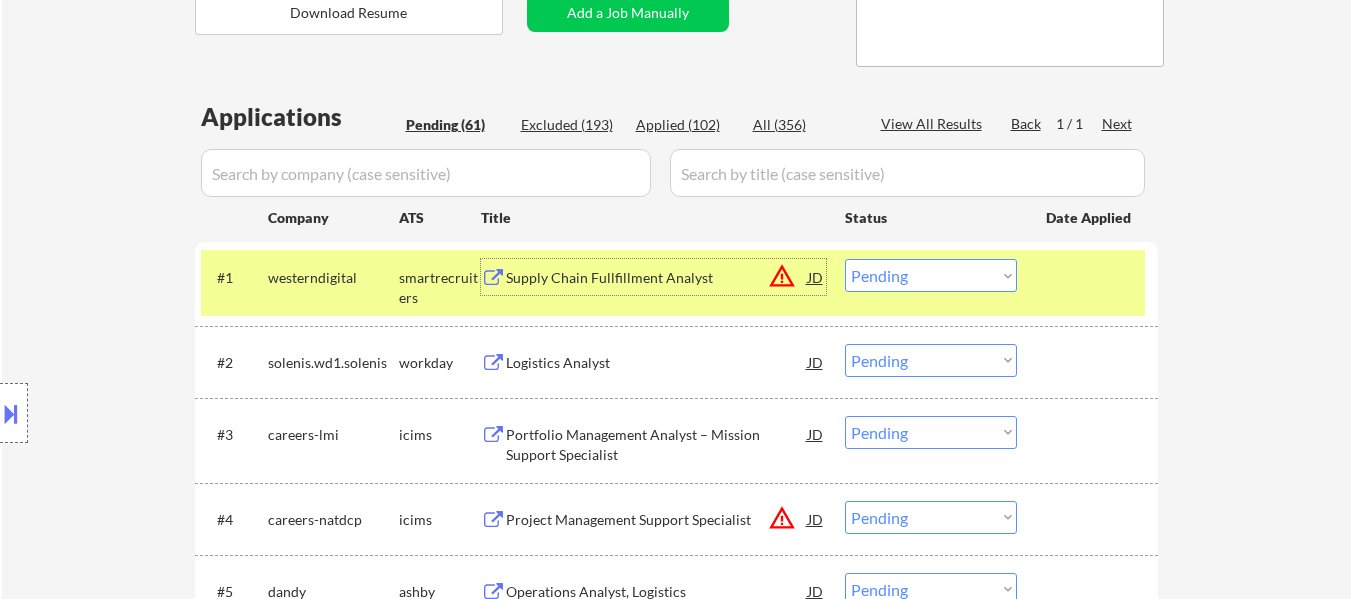 type on "[PERSON]
Western Digital - US Citizenship" 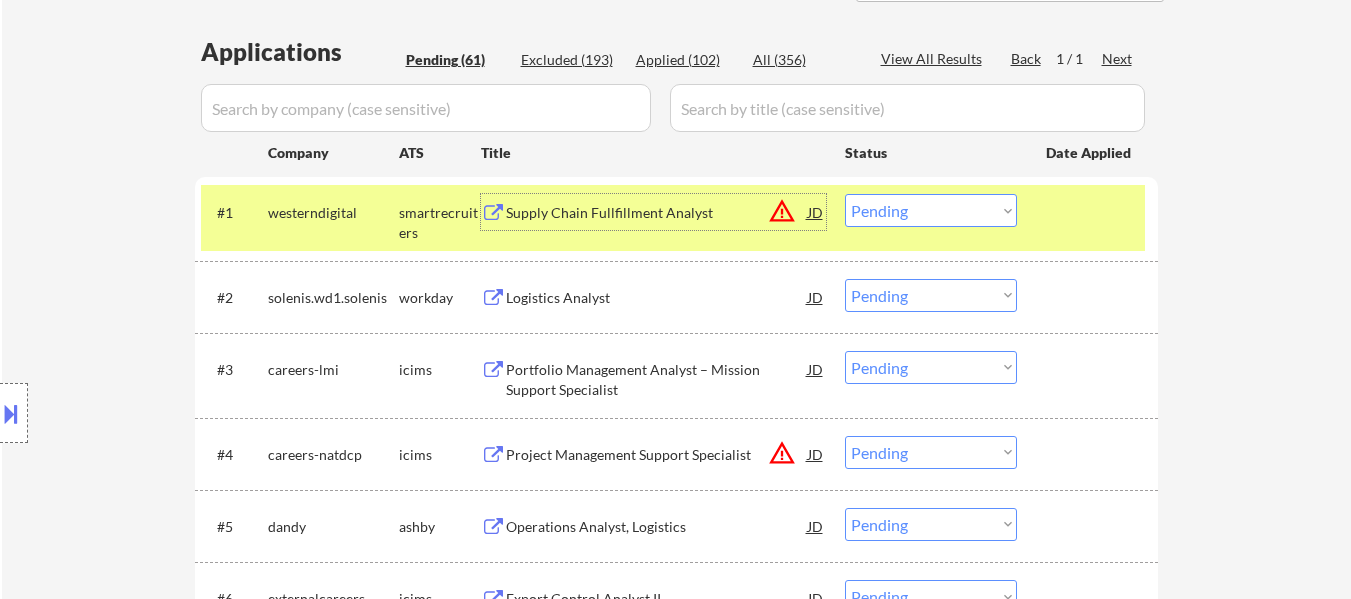 scroll, scrollTop: 500, scrollLeft: 0, axis: vertical 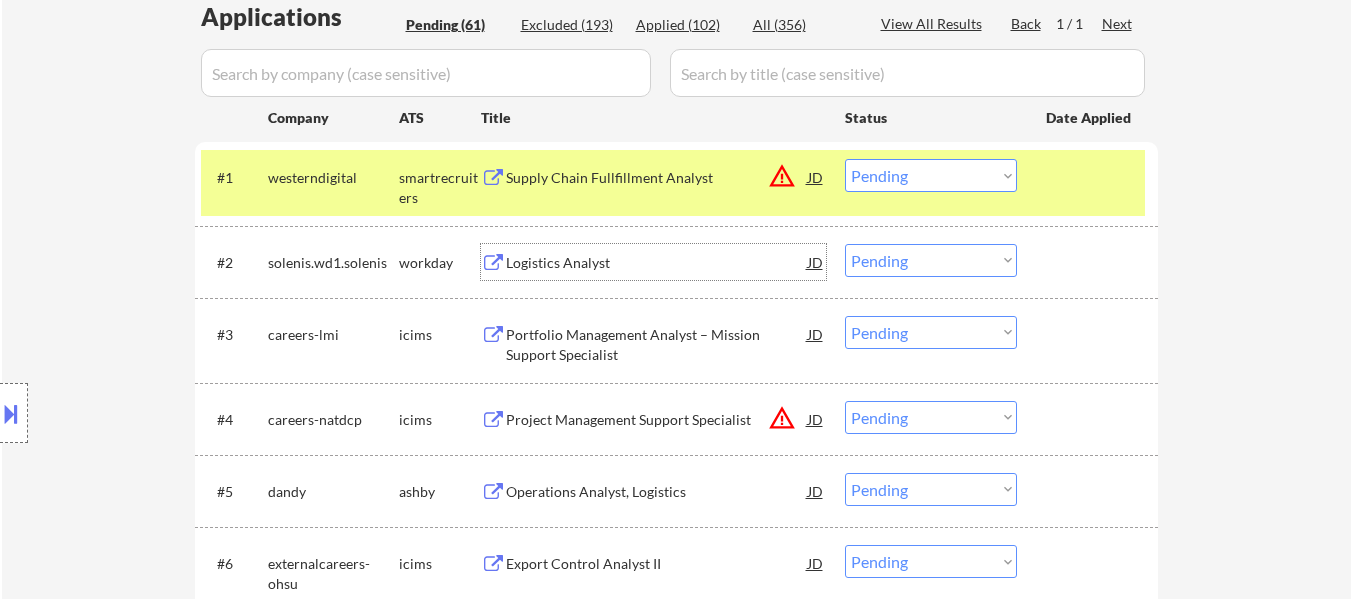 click on "Logistics Analyst" at bounding box center (657, 263) 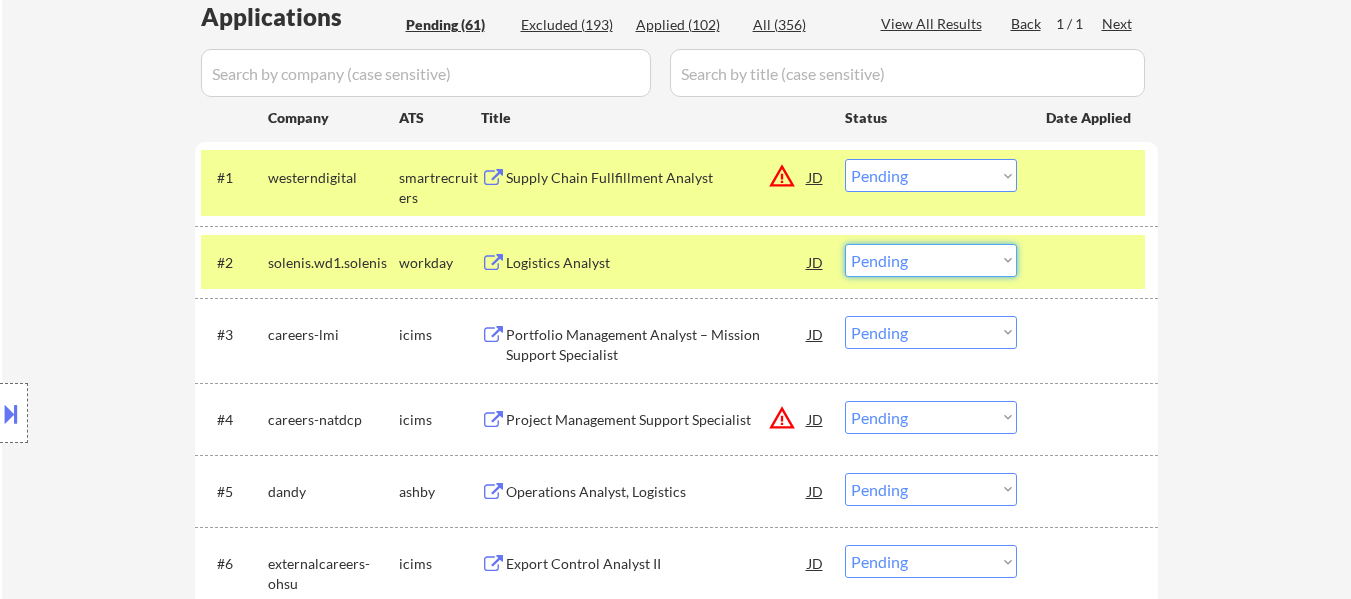 click on "Choose an option... Pending Applied Excluded (Questions) Excluded (Expired) Excluded (Location) Excluded (Bad Match) Excluded (Blocklist) Excluded (Salary) Excluded (Other)" at bounding box center (931, 260) 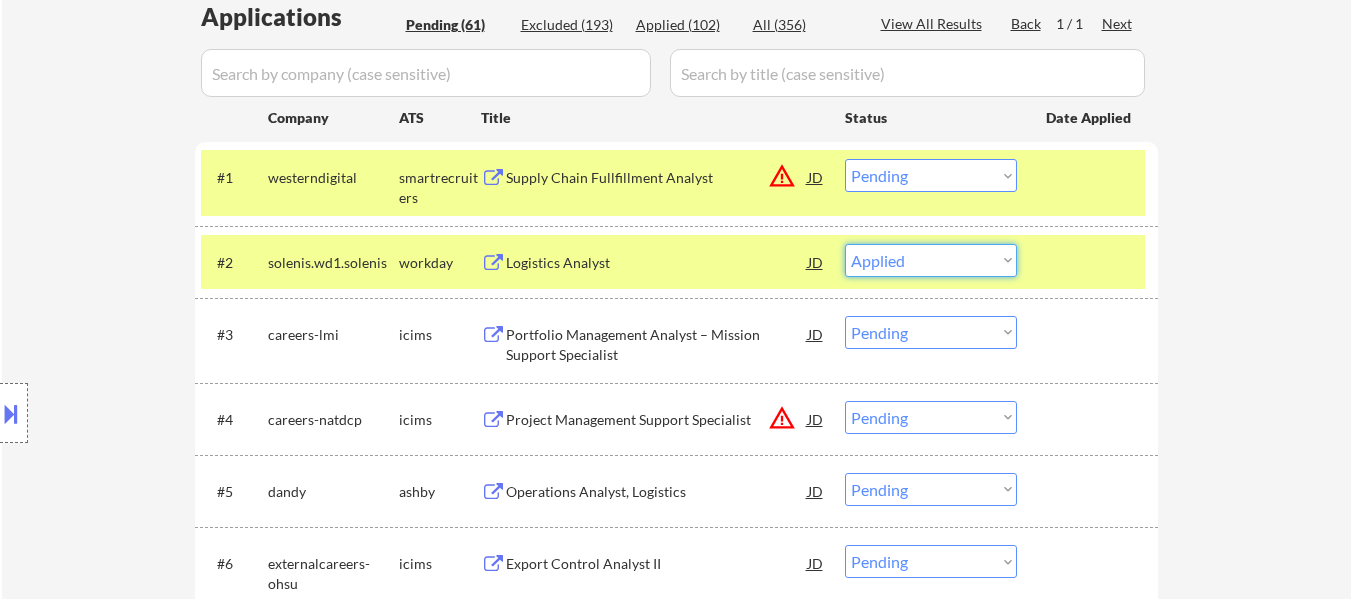 click on "Choose an option... Pending Applied Excluded (Questions) Excluded (Expired) Excluded (Location) Excluded (Bad Match) Excluded (Blocklist) Excluded (Salary) Excluded (Other)" at bounding box center (931, 260) 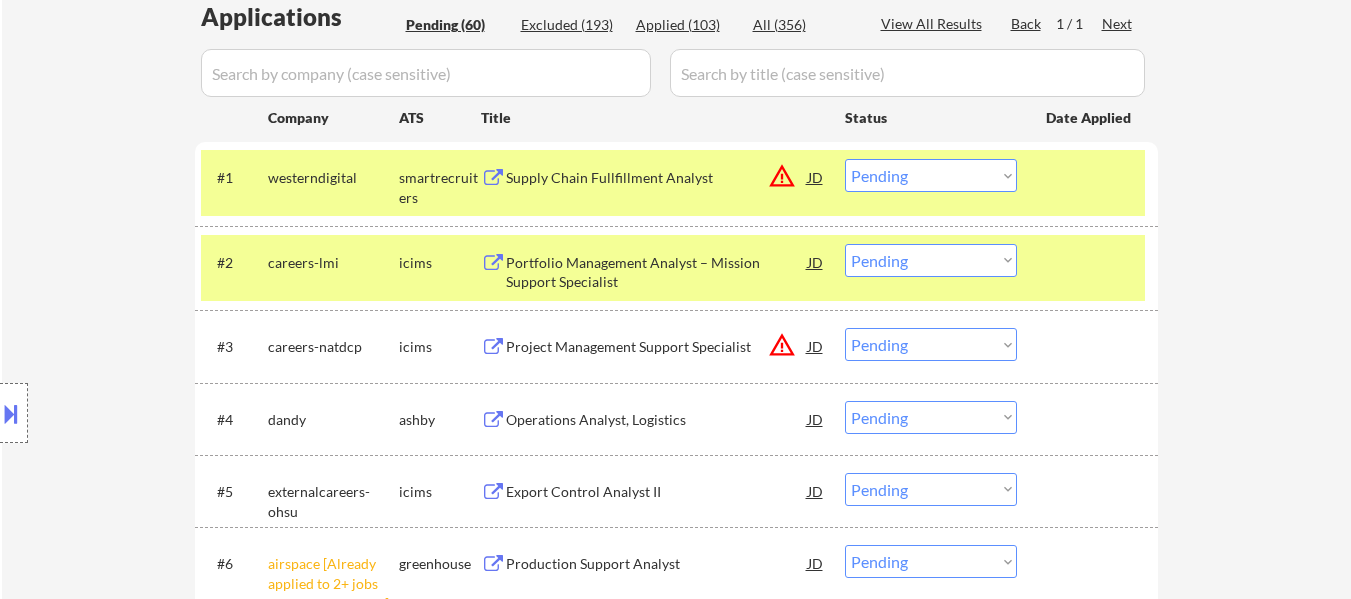 click on "Portfolio Management Analyst – Mission Support Specialist" at bounding box center (657, 272) 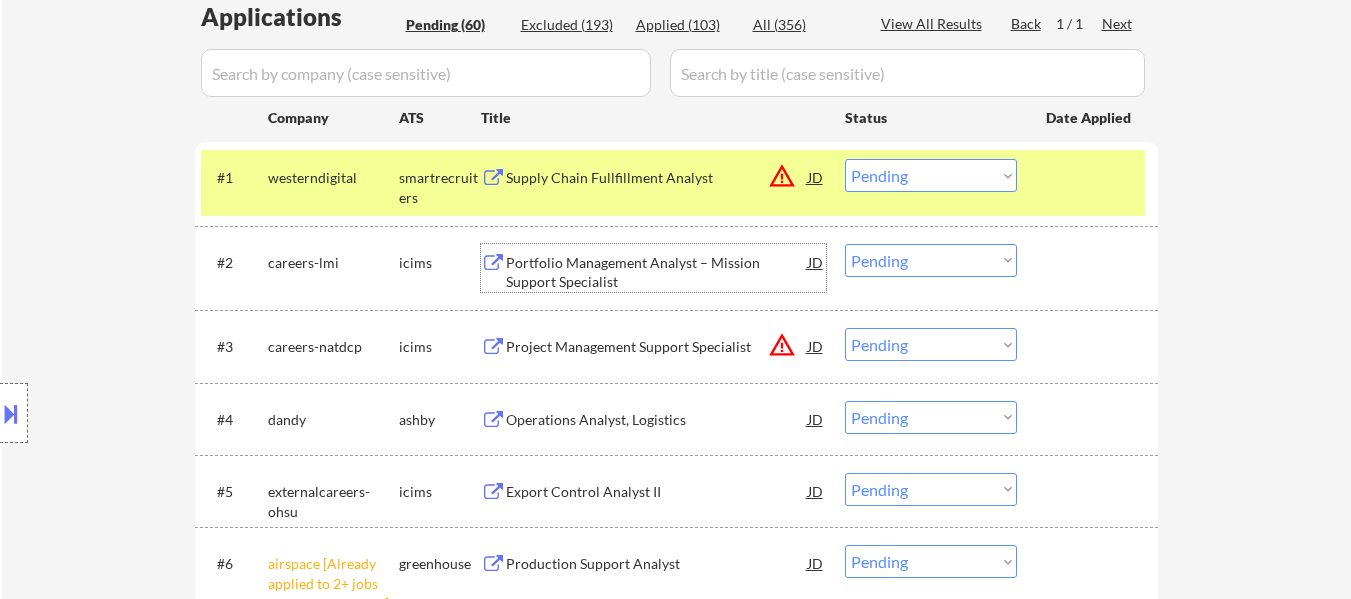 click at bounding box center (1090, 177) 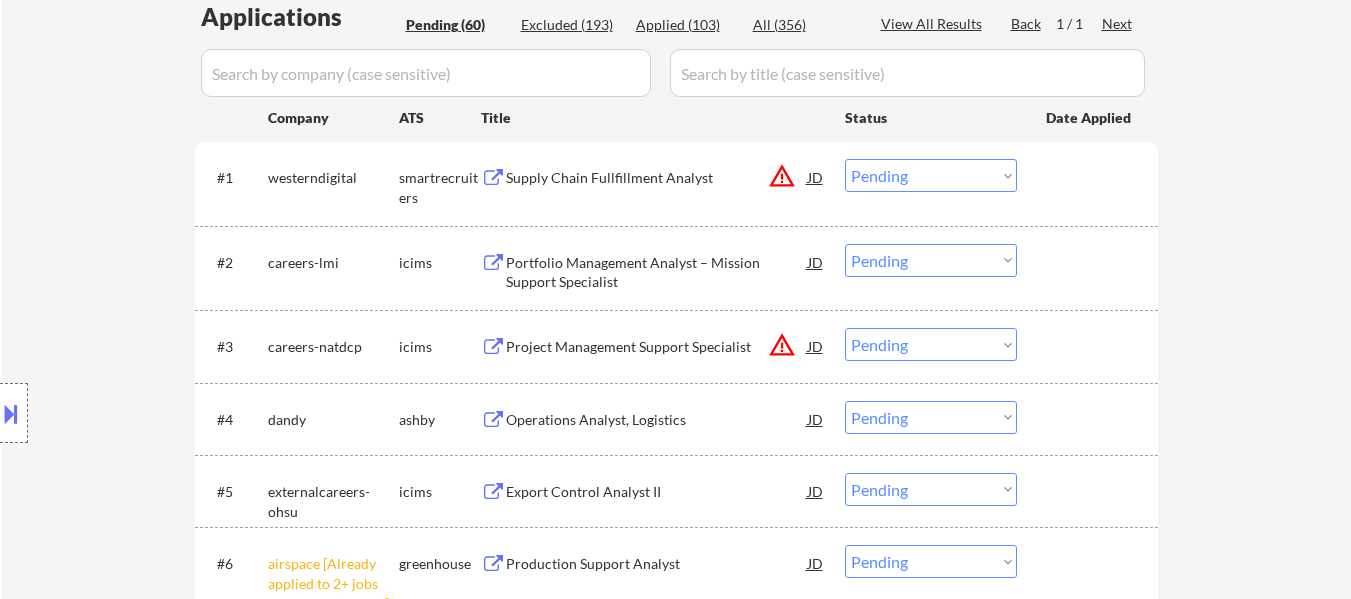 click at bounding box center (1090, 262) 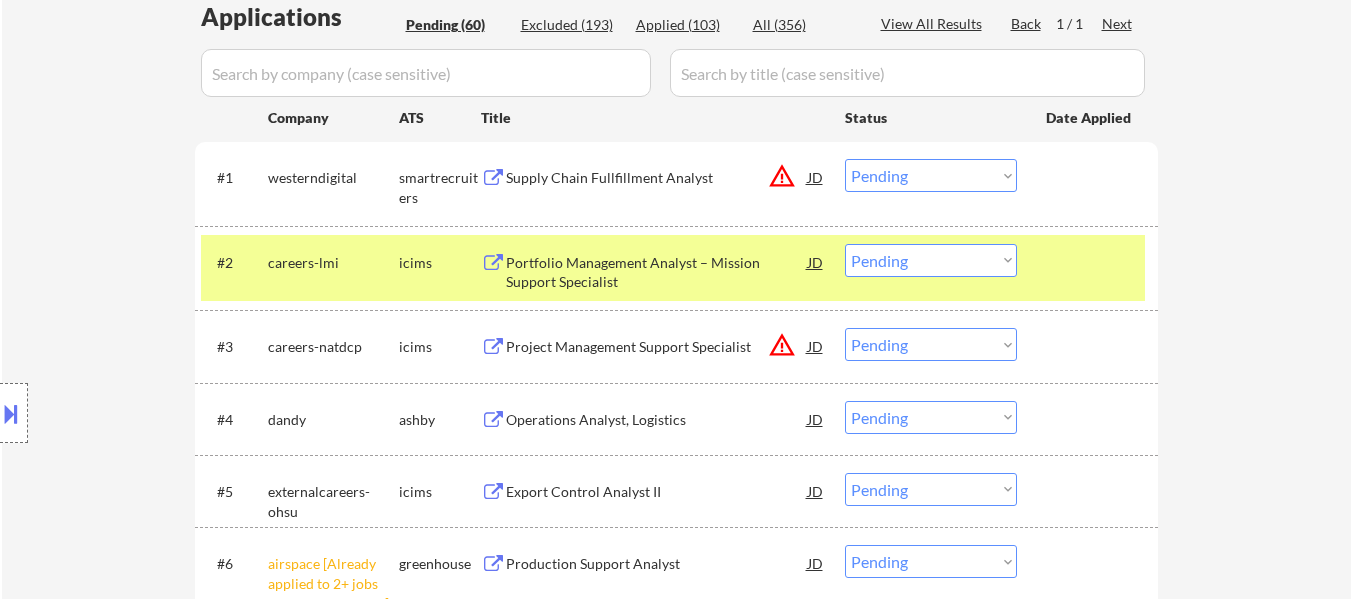 click on "Project Management Support Specialist" at bounding box center [657, 346] 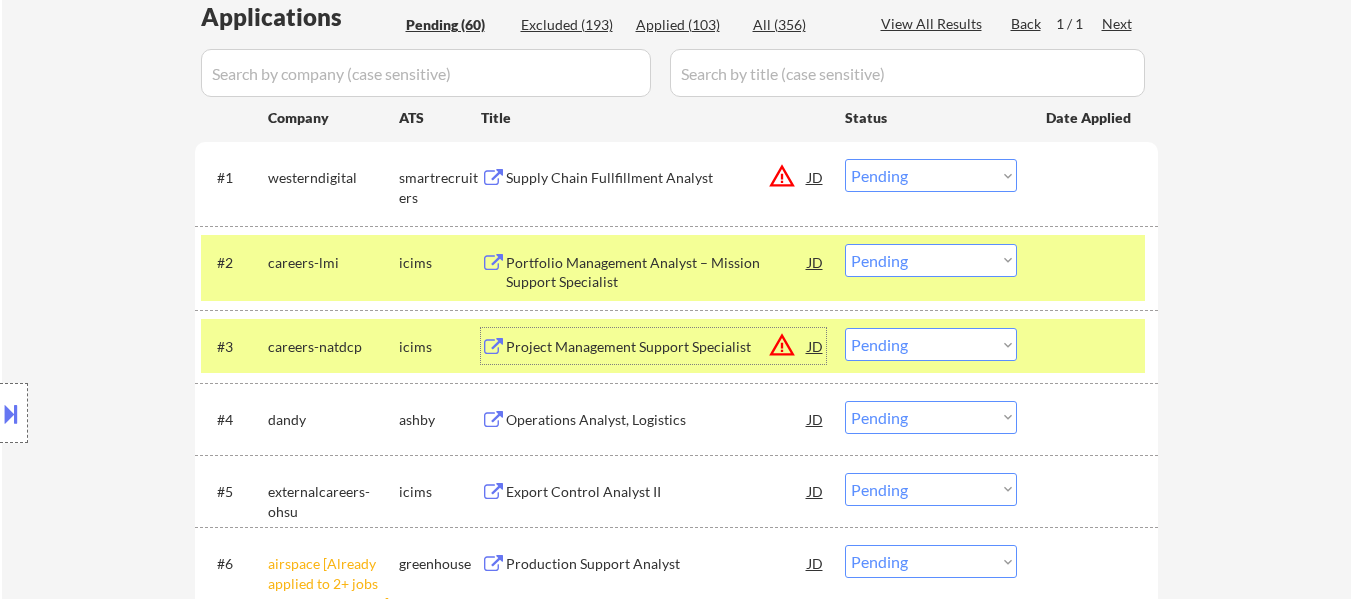 click on "Choose an option... Pending Applied Excluded (Questions) Excluded (Expired) Excluded (Location) Excluded (Bad Match) Excluded (Blocklist) Excluded (Salary) Excluded (Other)" at bounding box center [931, 260] 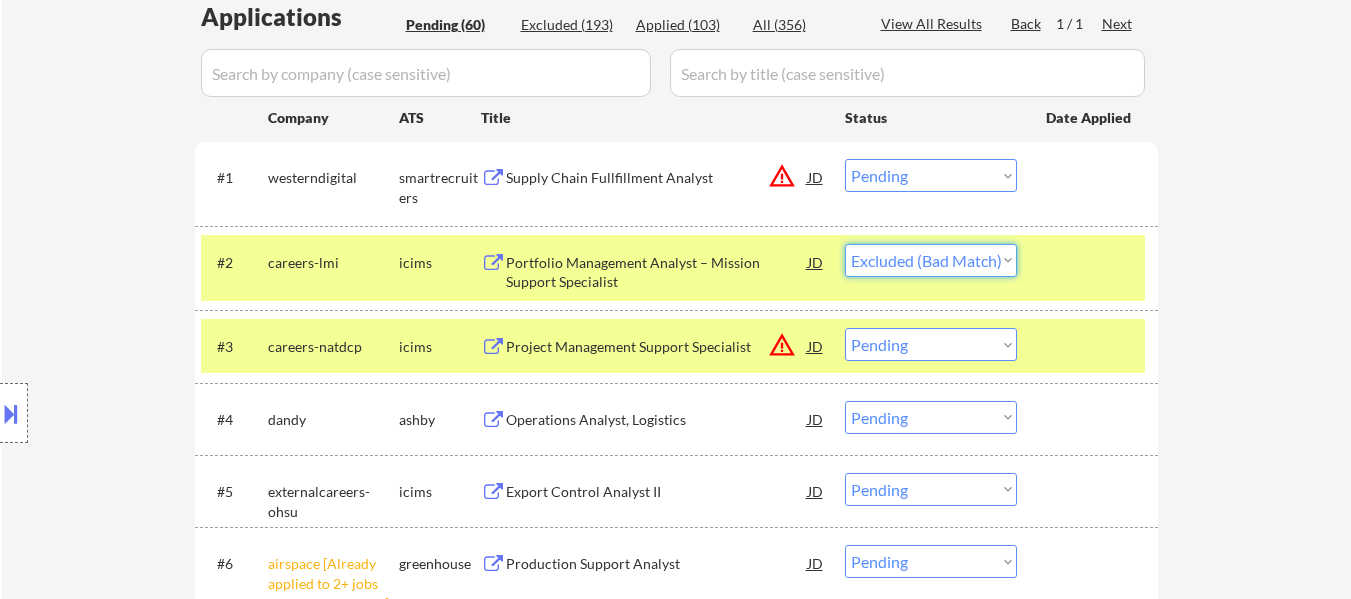 click on "Choose an option... Pending Applied Excluded (Questions) Excluded (Expired) Excluded (Location) Excluded (Bad Match) Excluded (Blocklist) Excluded (Salary) Excluded (Other)" at bounding box center [931, 260] 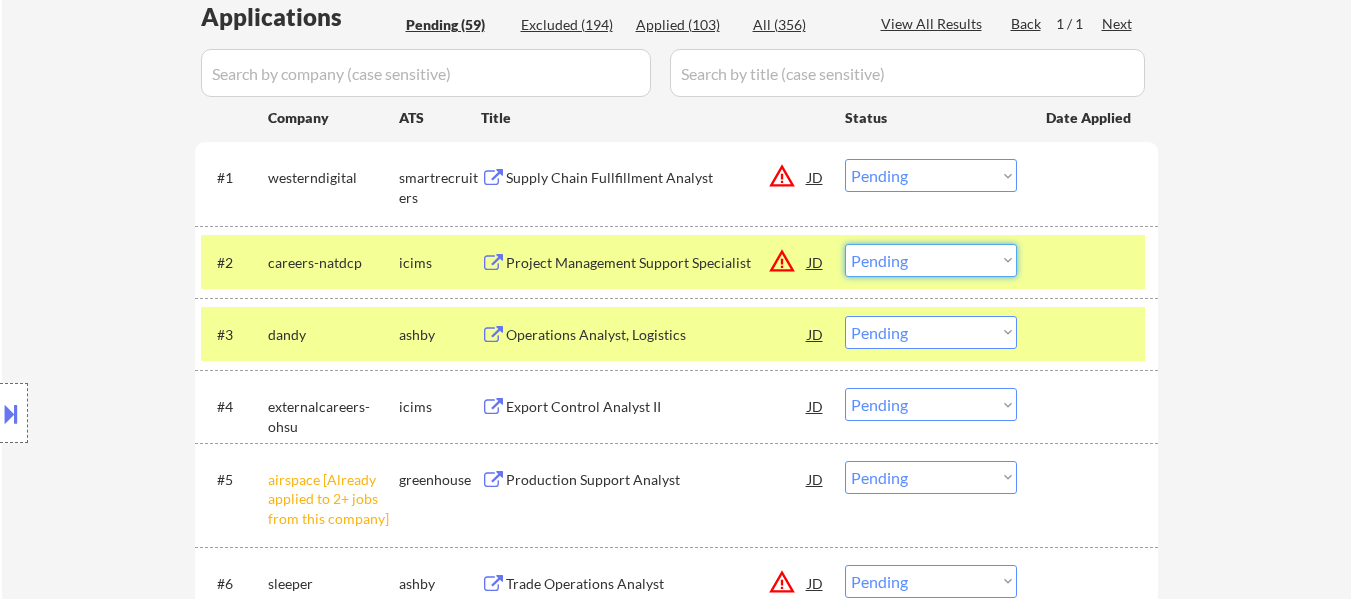 click on "Choose an option... Pending Applied Excluded (Questions) Excluded (Expired) Excluded (Location) Excluded (Bad Match) Excluded (Blocklist) Excluded (Salary) Excluded (Other)" at bounding box center (931, 260) 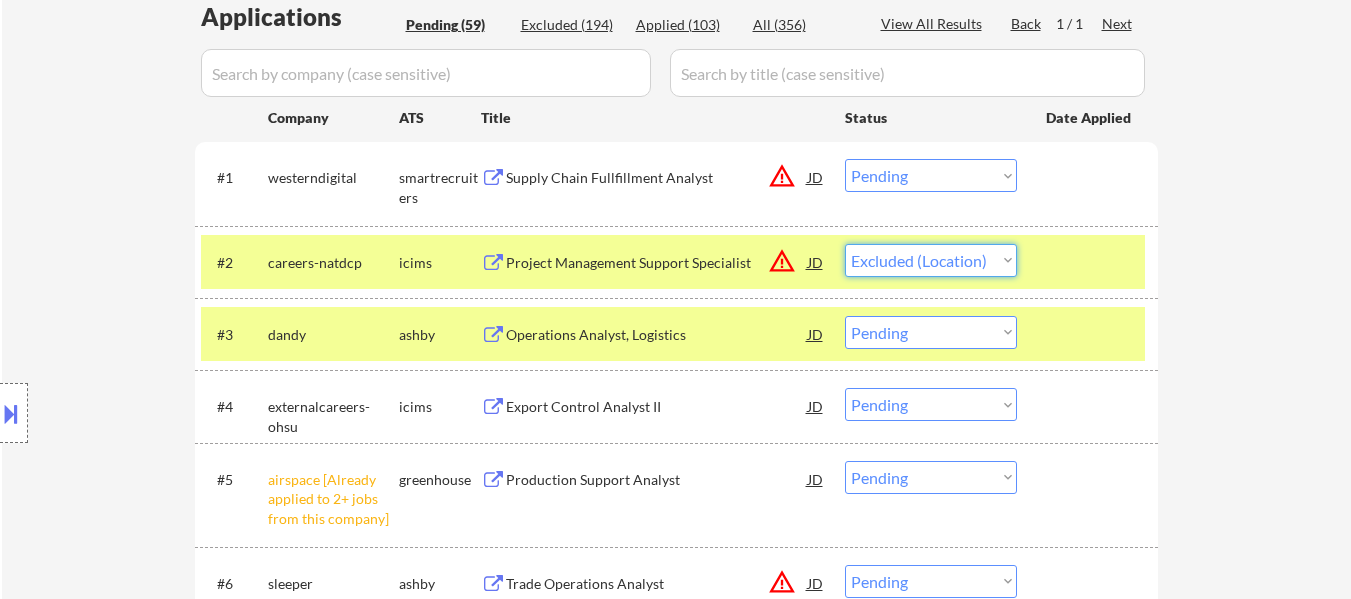 click on "Choose an option... Pending Applied Excluded (Questions) Excluded (Expired) Excluded (Location) Excluded (Bad Match) Excluded (Blocklist) Excluded (Salary) Excluded (Other)" at bounding box center (931, 260) 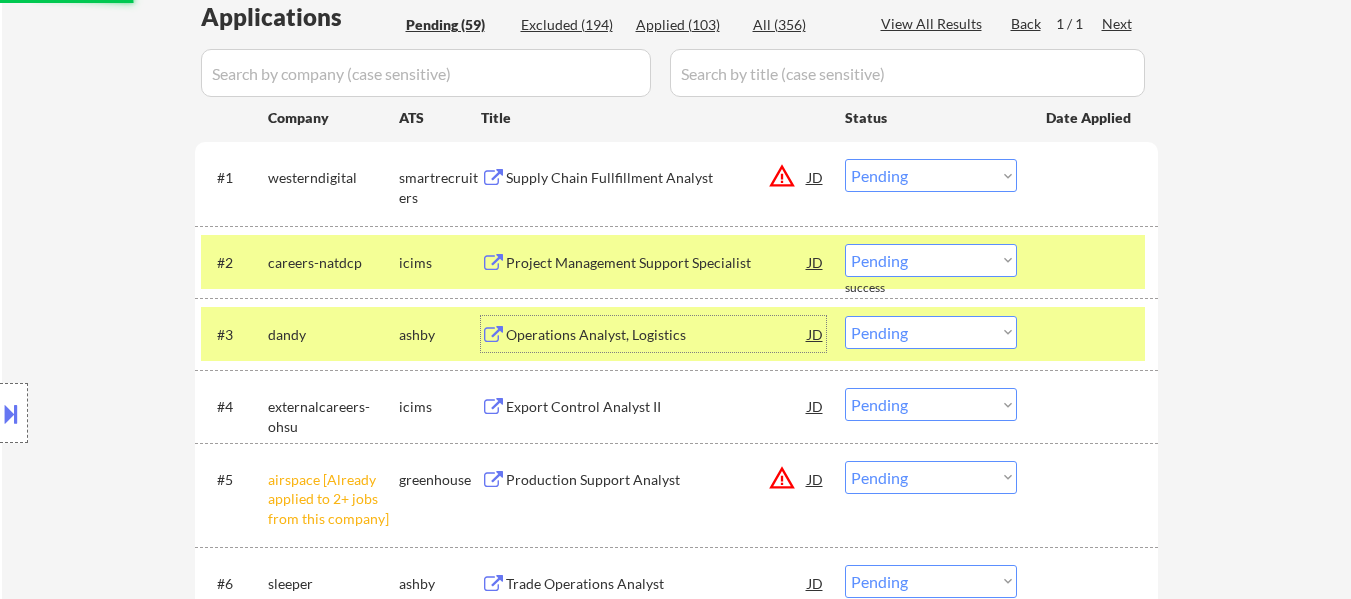 click on "Operations Analyst, Logistics" at bounding box center [657, 335] 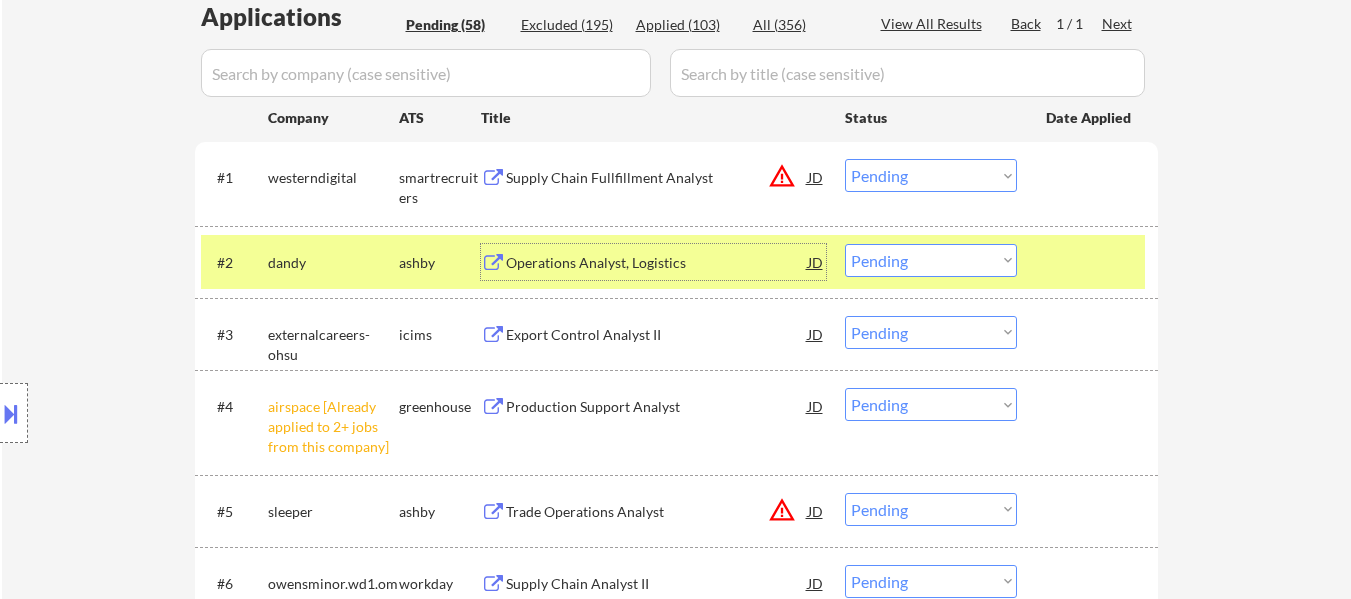 click on "Operations Analyst, Logistics" at bounding box center (657, 263) 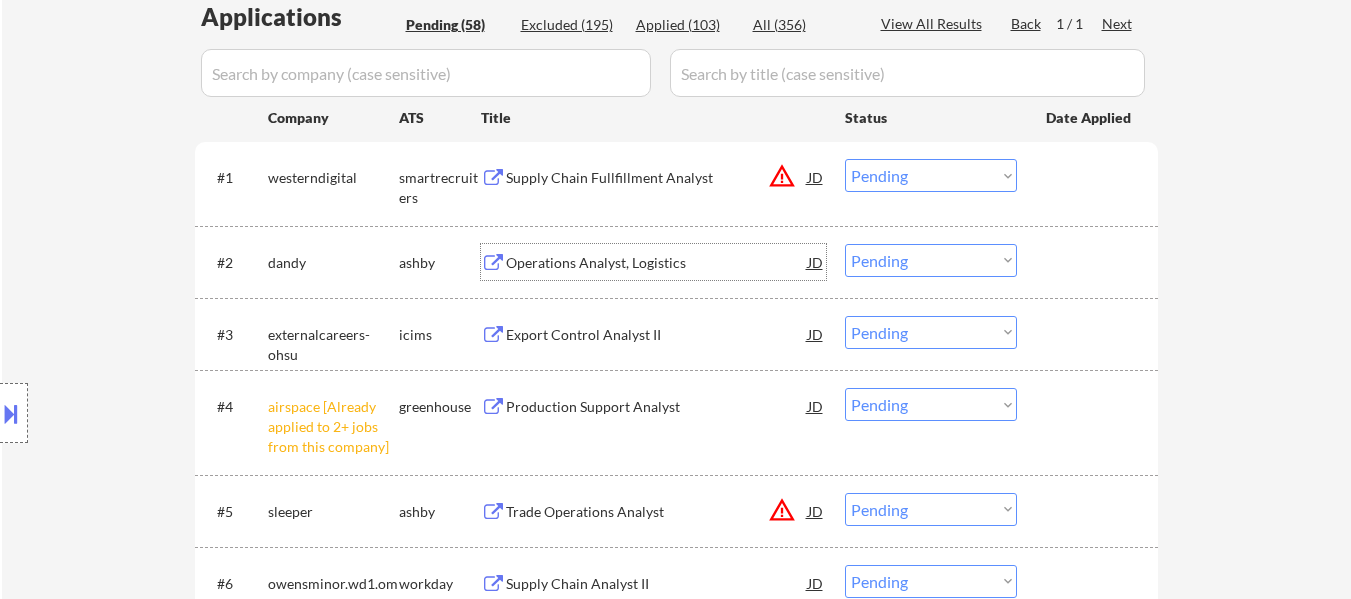 click on "Choose an option... Pending Applied Excluded (Questions) Excluded (Expired) Excluded (Location) Excluded (Bad Match) Excluded (Blocklist) Excluded (Salary) Excluded (Other)" at bounding box center [931, 260] 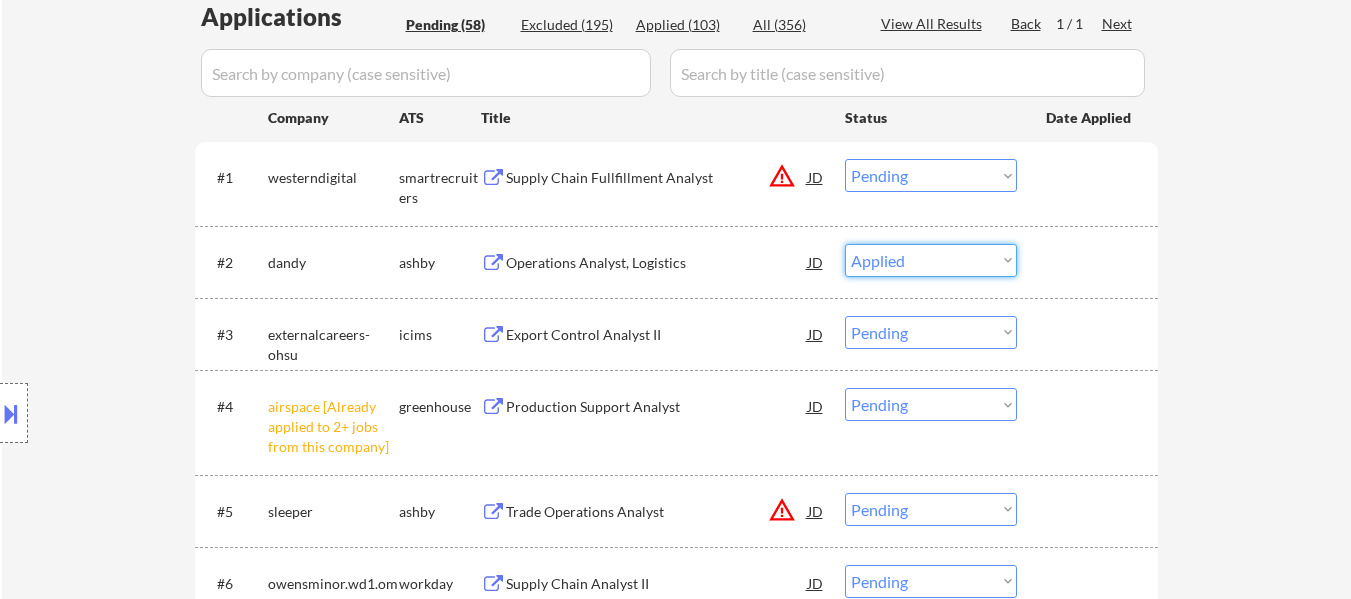click on "Choose an option... Pending Applied Excluded (Questions) Excluded (Expired) Excluded (Location) Excluded (Bad Match) Excluded (Blocklist) Excluded (Salary) Excluded (Other)" at bounding box center (931, 260) 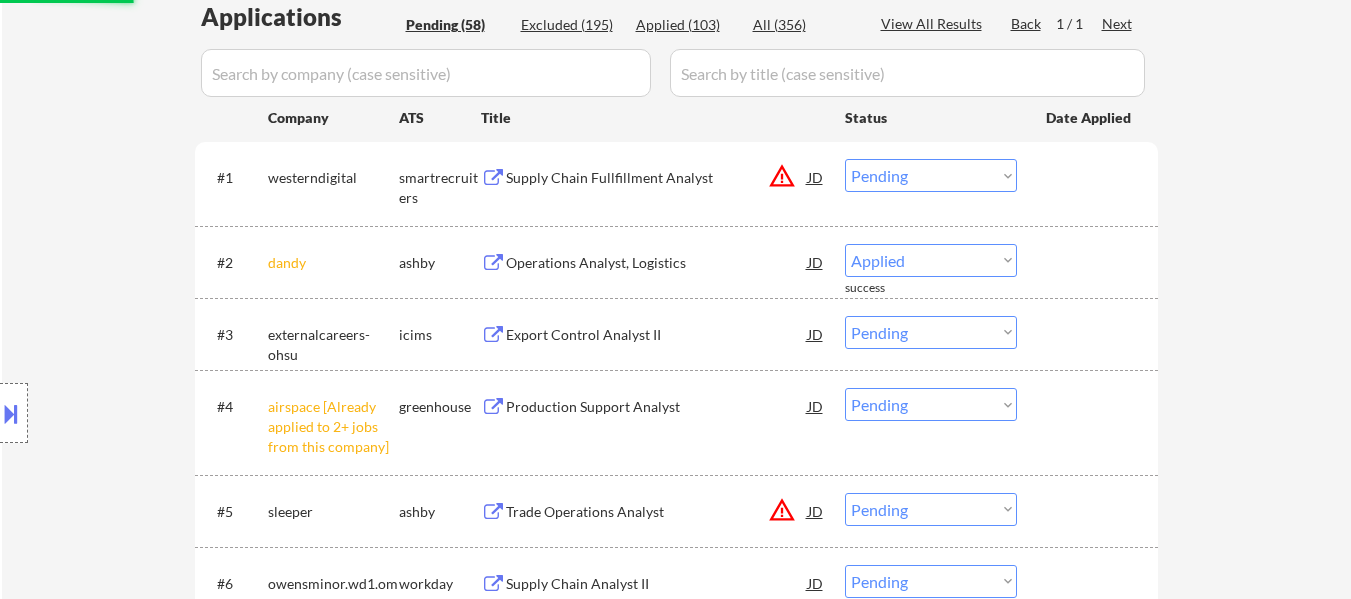 select on ""pending"" 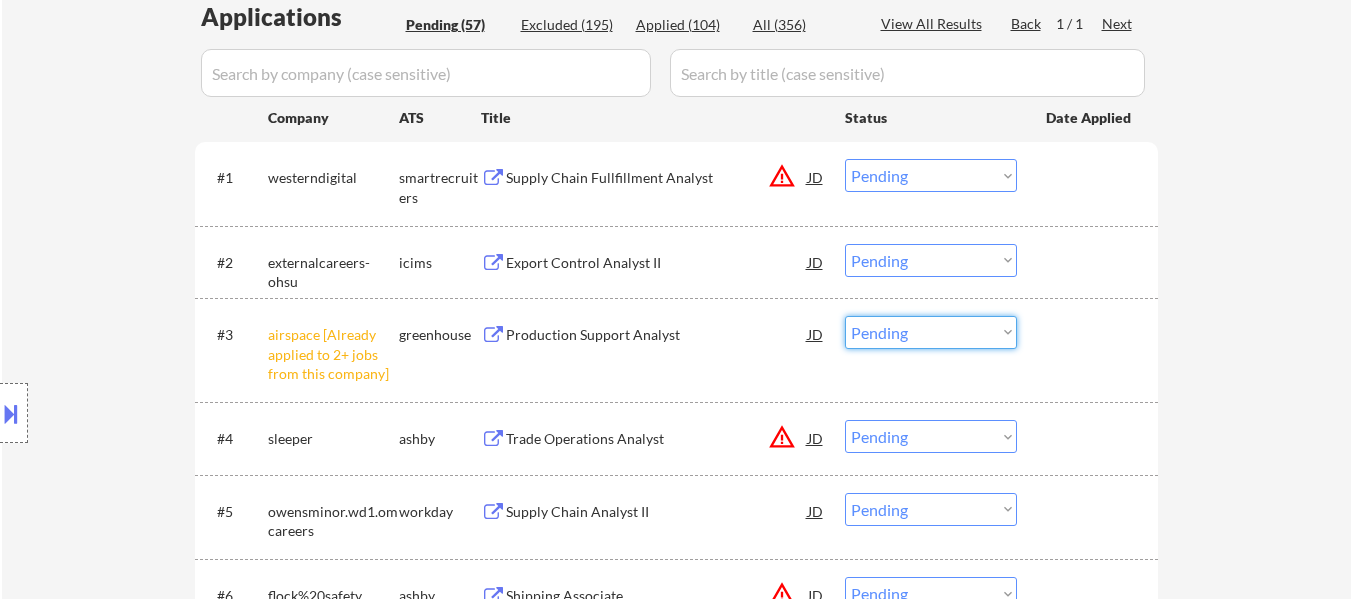 click on "Choose an option... Pending Applied Excluded (Questions) Excluded (Expired) Excluded (Location) Excluded (Bad Match) Excluded (Blocklist) Excluded (Salary) Excluded (Other)" at bounding box center (931, 332) 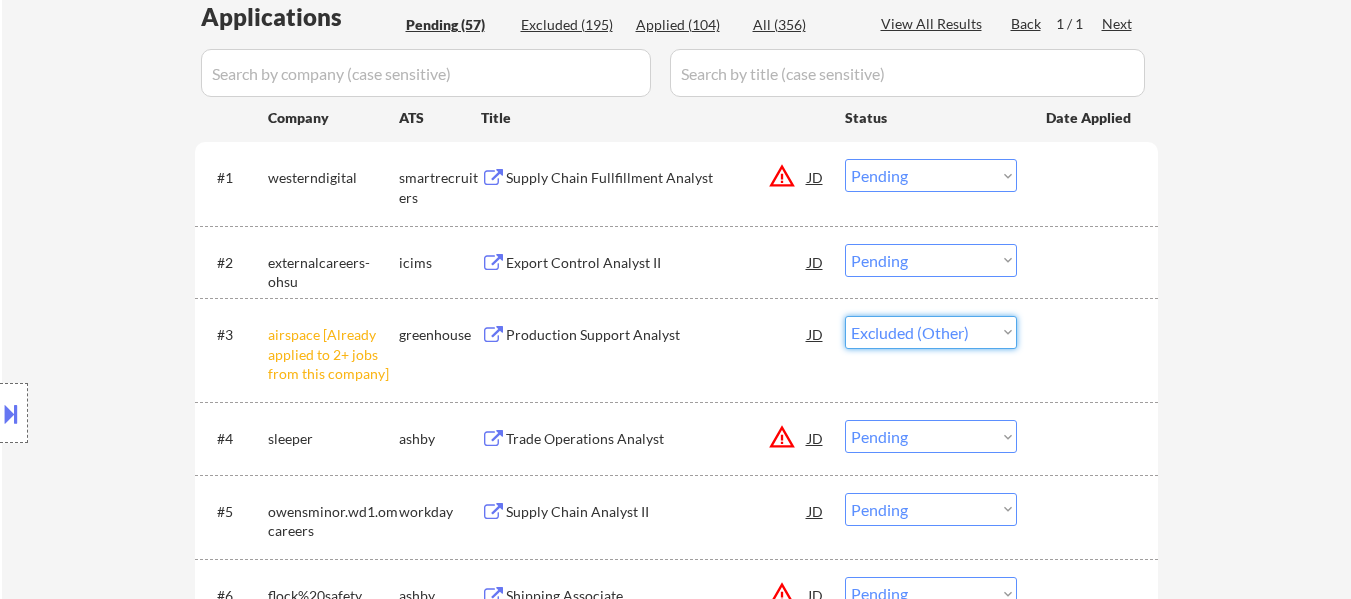 click on "Choose an option... Pending Applied Excluded (Questions) Excluded (Expired) Excluded (Location) Excluded (Bad Match) Excluded (Blocklist) Excluded (Salary) Excluded (Other)" at bounding box center (931, 332) 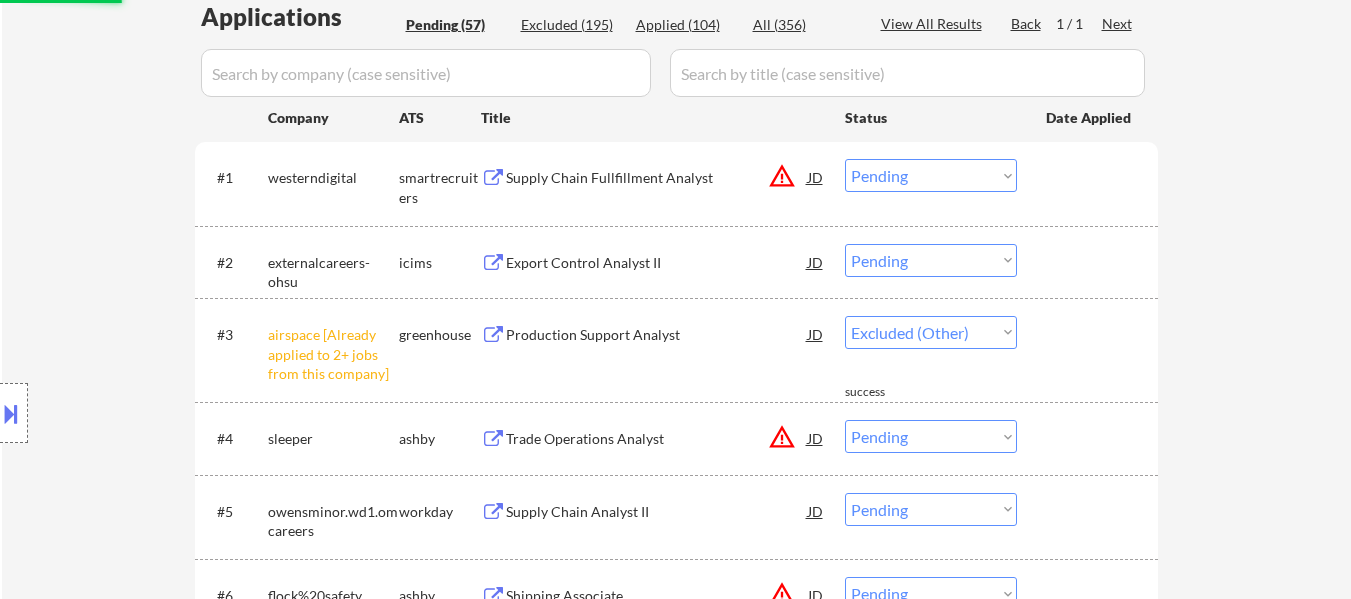 click on "Trade Operations Analyst" at bounding box center (657, 439) 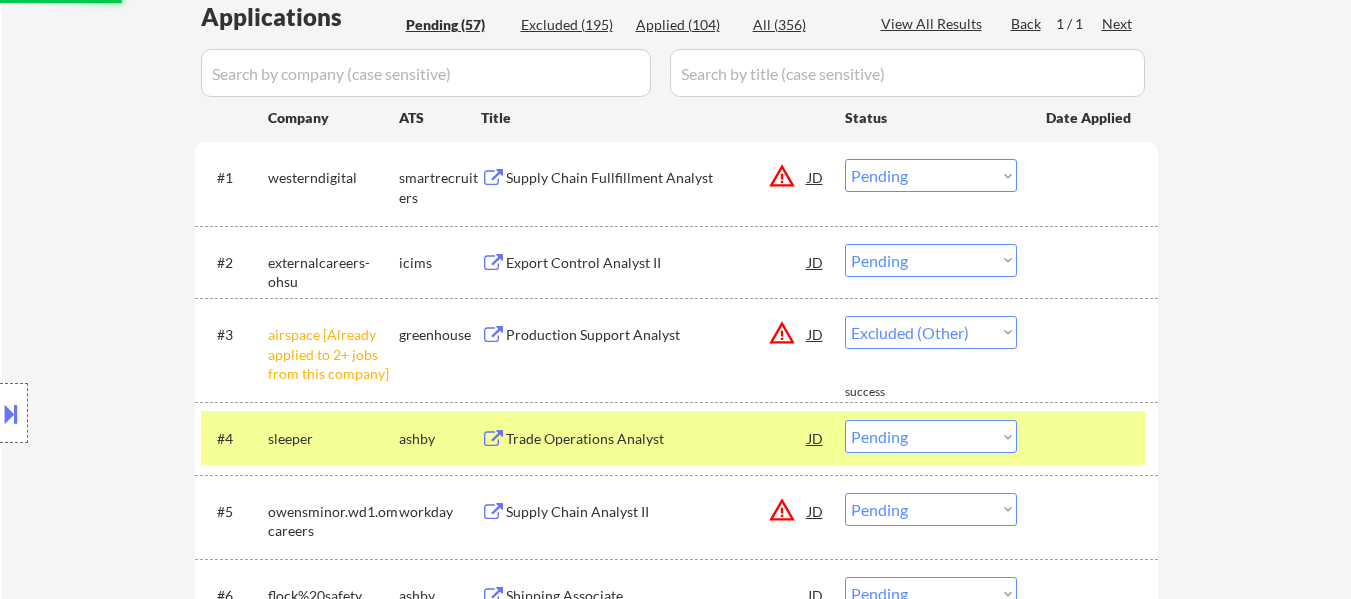 select on ""pending"" 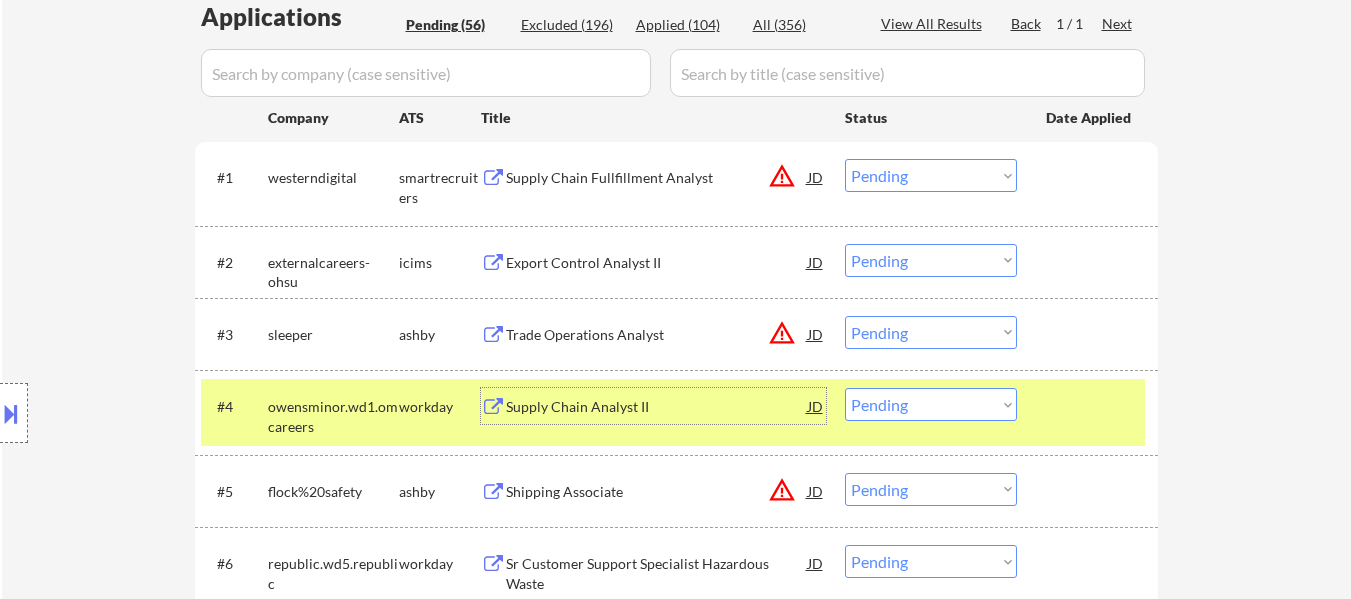 click on "Choose an option... Pending Applied Excluded (Questions) Excluded (Expired) Excluded (Location) Excluded (Bad Match) Excluded (Blocklist) Excluded (Salary) Excluded (Other)" at bounding box center (931, 260) 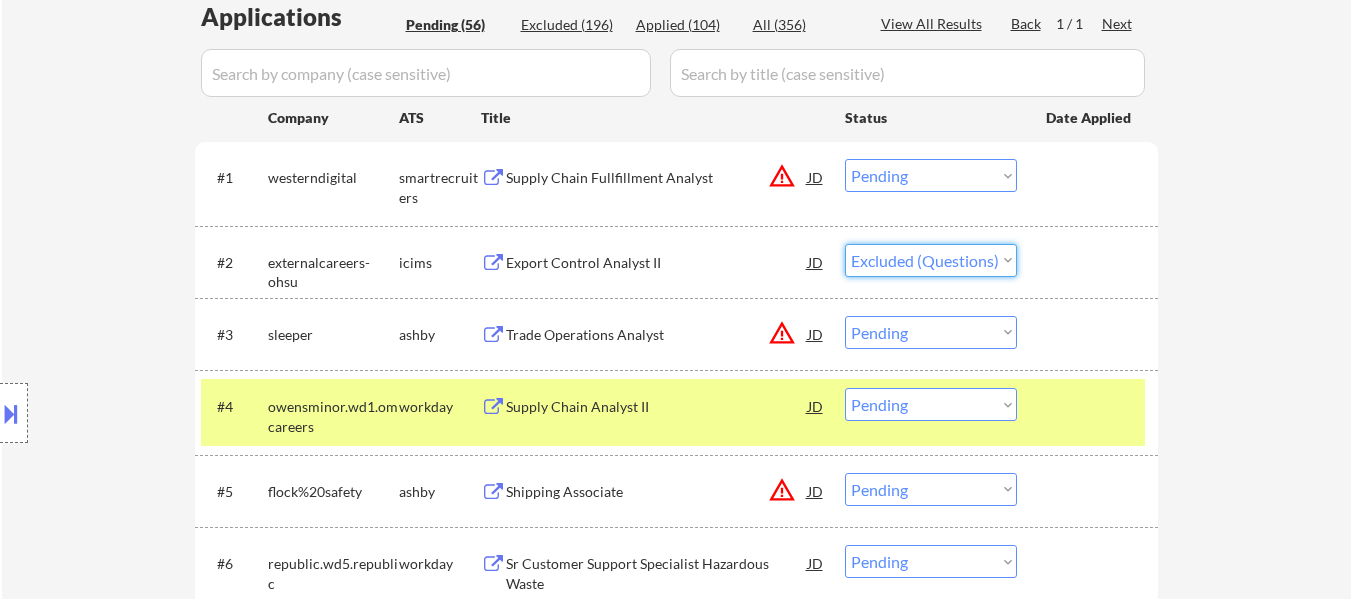 click on "Choose an option... Pending Applied Excluded (Questions) Excluded (Expired) Excluded (Location) Excluded (Bad Match) Excluded (Blocklist) Excluded (Salary) Excluded (Other)" at bounding box center [931, 260] 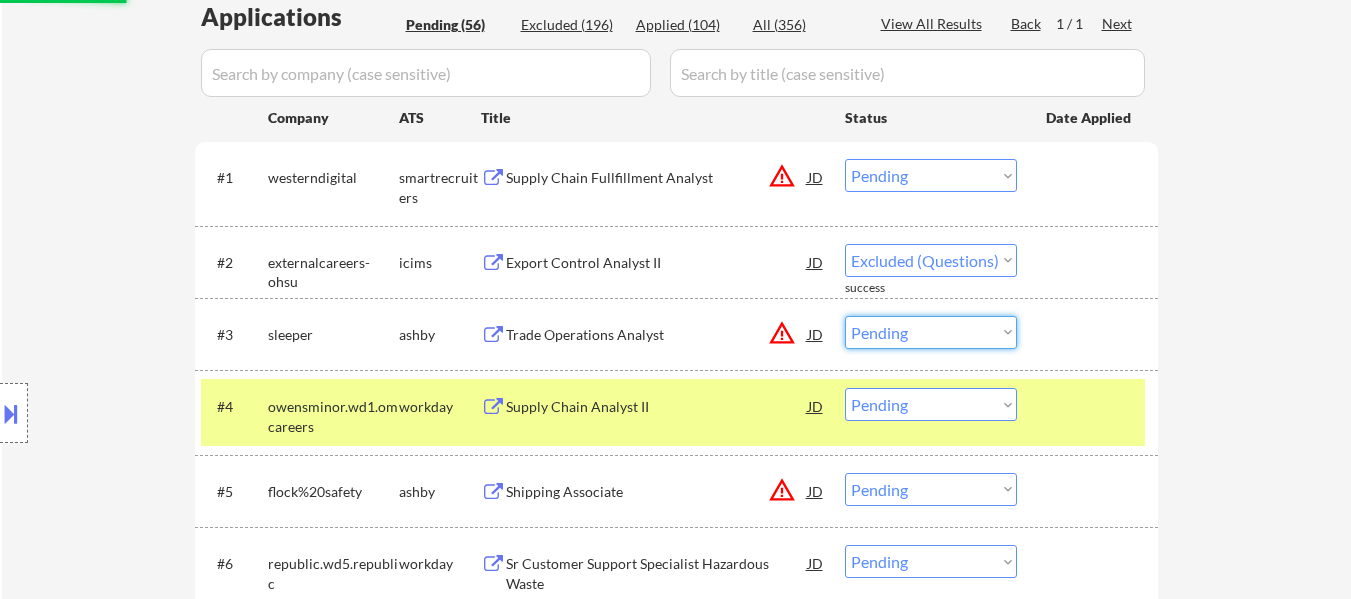 click on "Choose an option... Pending Applied Excluded (Questions) Excluded (Expired) Excluded (Location) Excluded (Bad Match) Excluded (Blocklist) Excluded (Salary) Excluded (Other)" at bounding box center [931, 332] 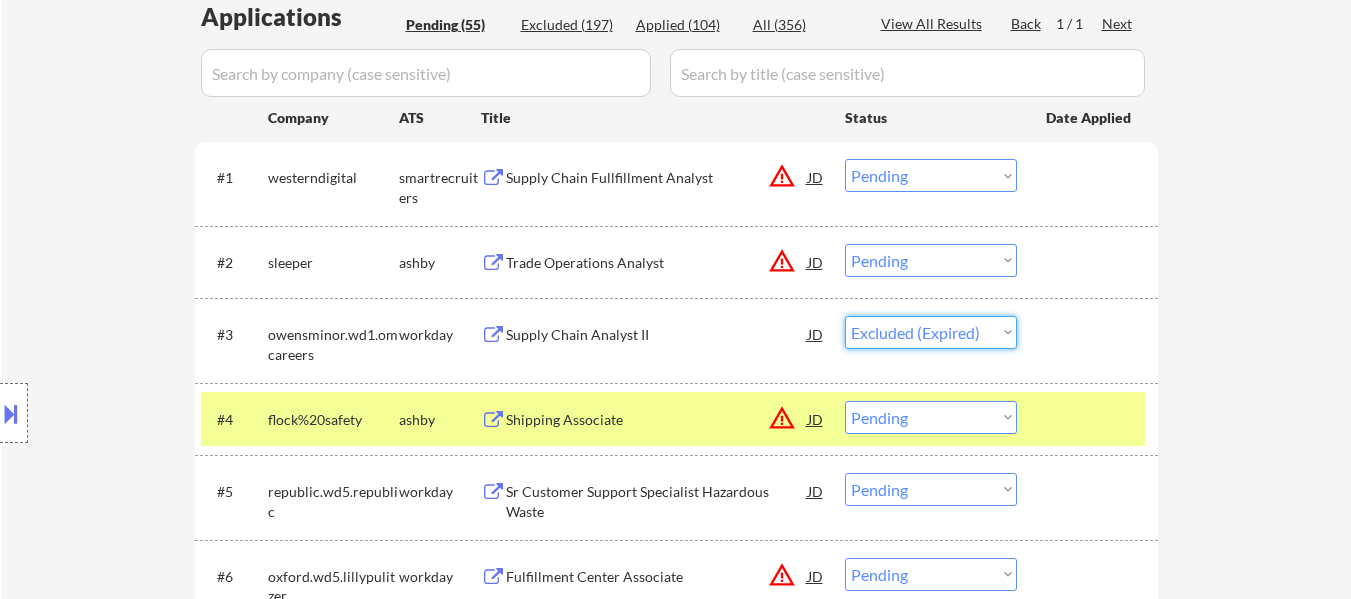click on "Choose an option... Pending Applied Excluded (Questions) Excluded (Expired) Excluded (Location) Excluded (Bad Match) Excluded (Blocklist) Excluded (Salary) Excluded (Other)" at bounding box center [931, 332] 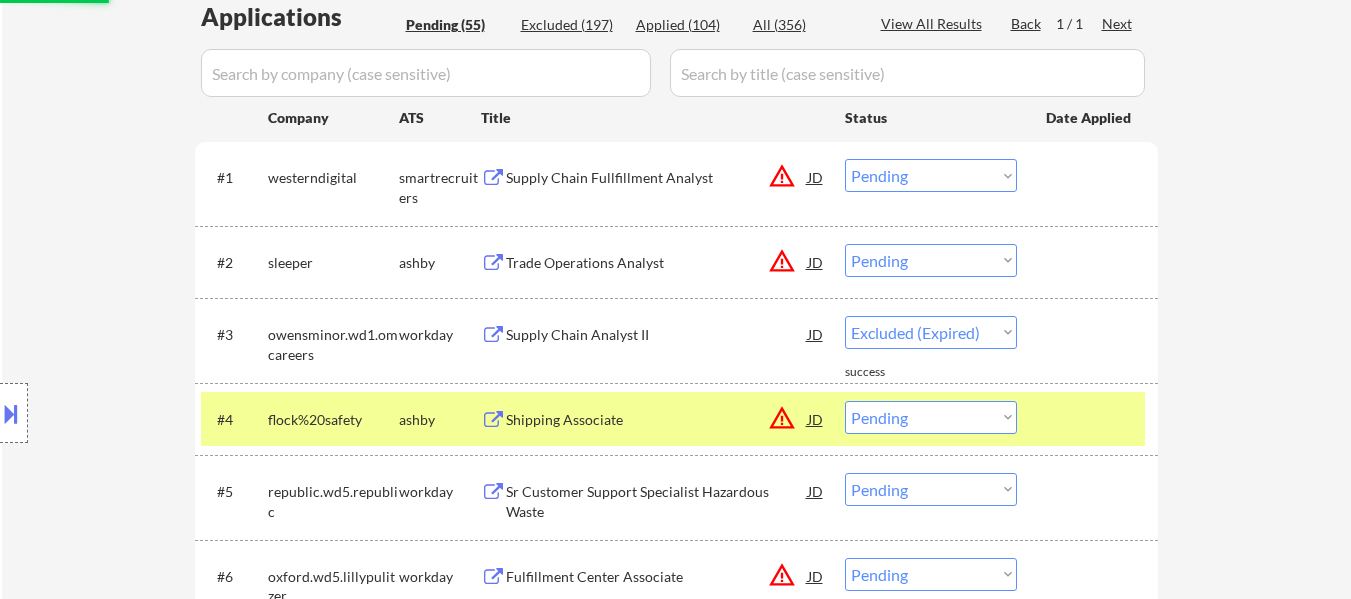 select on ""pending"" 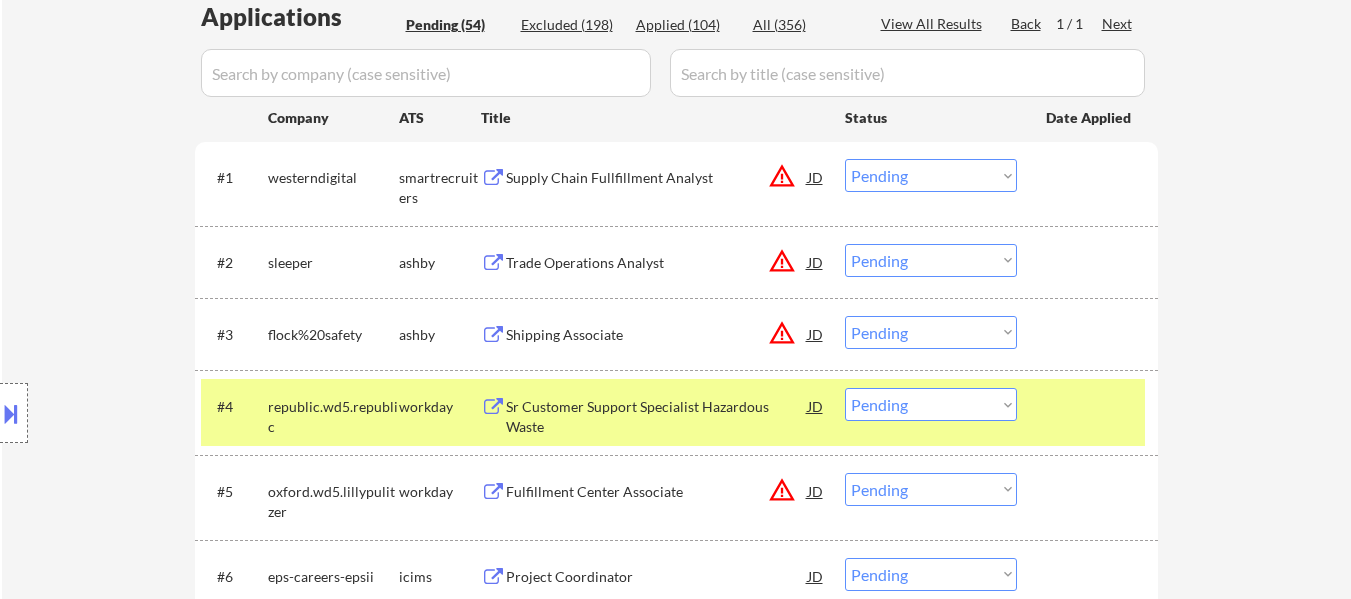 click on "Excluded (198)" at bounding box center (571, 25) 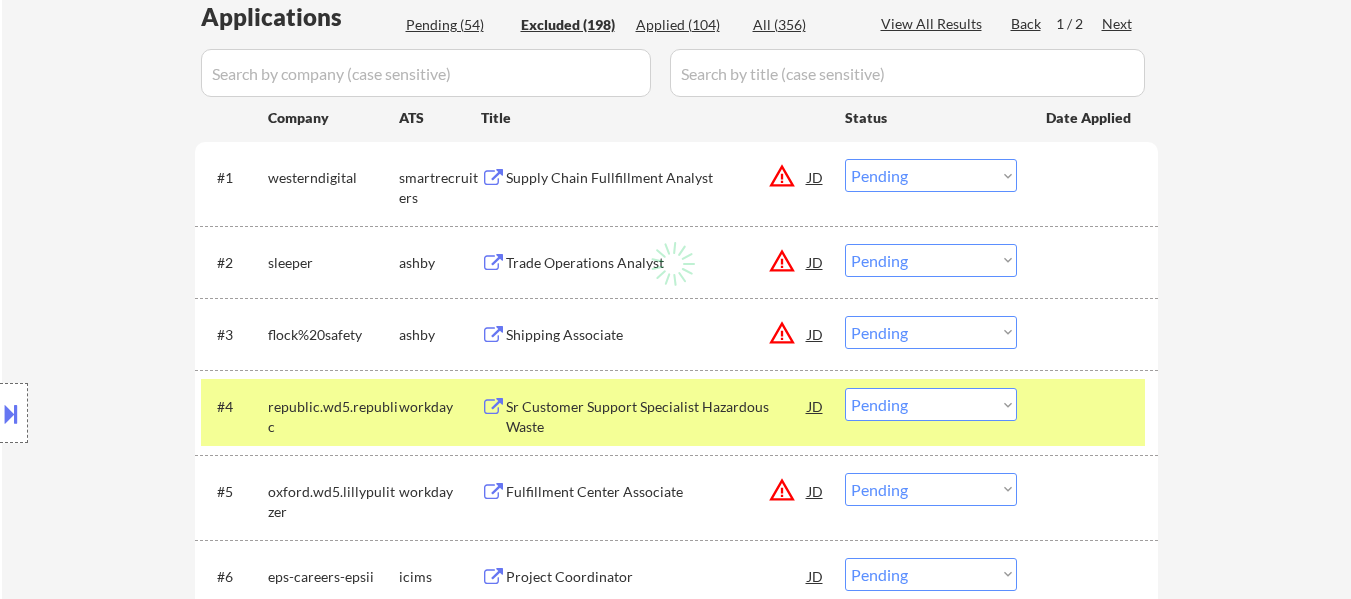 click at bounding box center [426, 73] 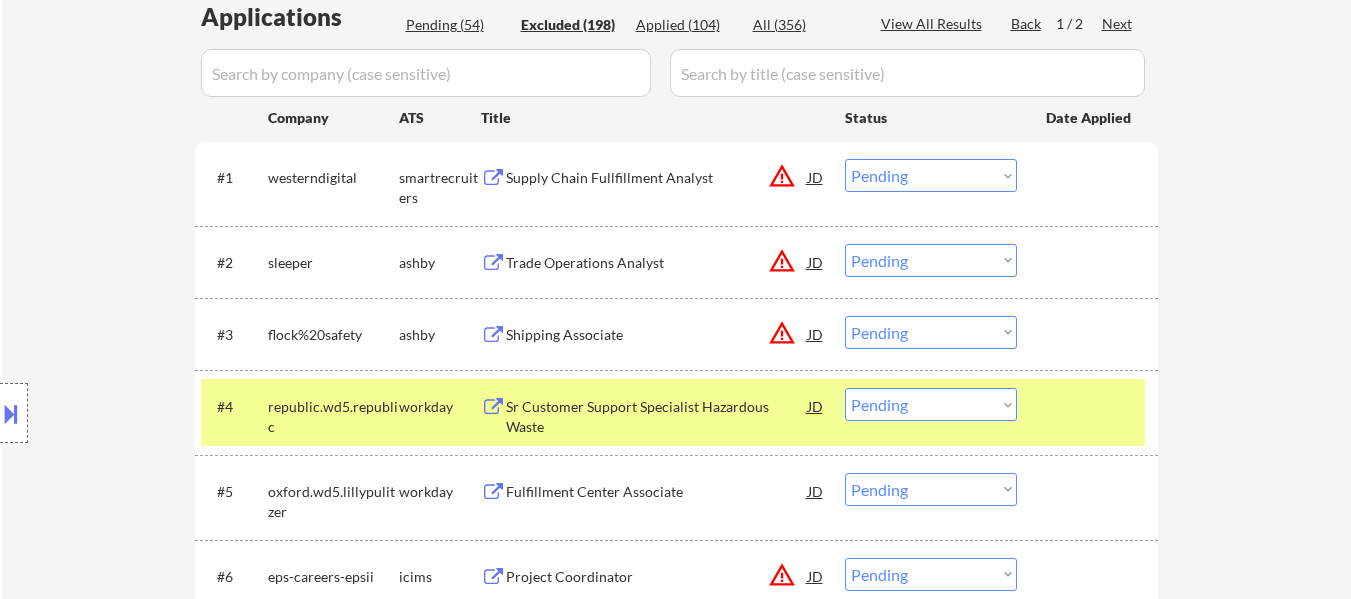select on ""excluded__location_"" 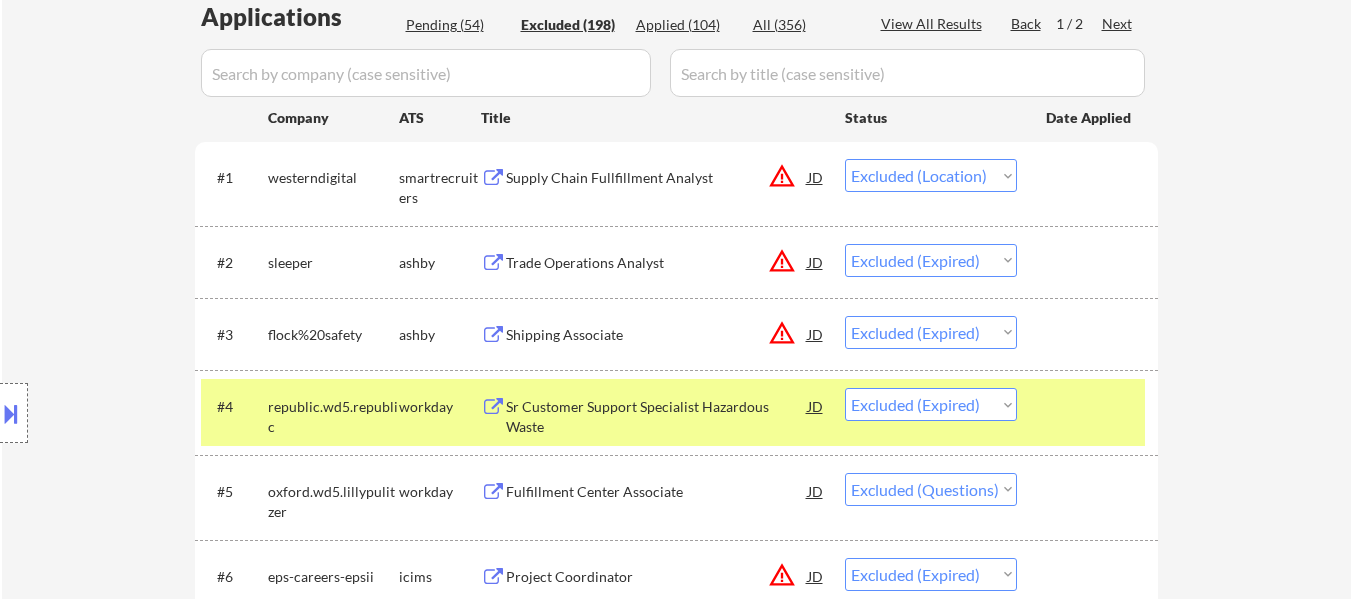 select on ""excluded"" 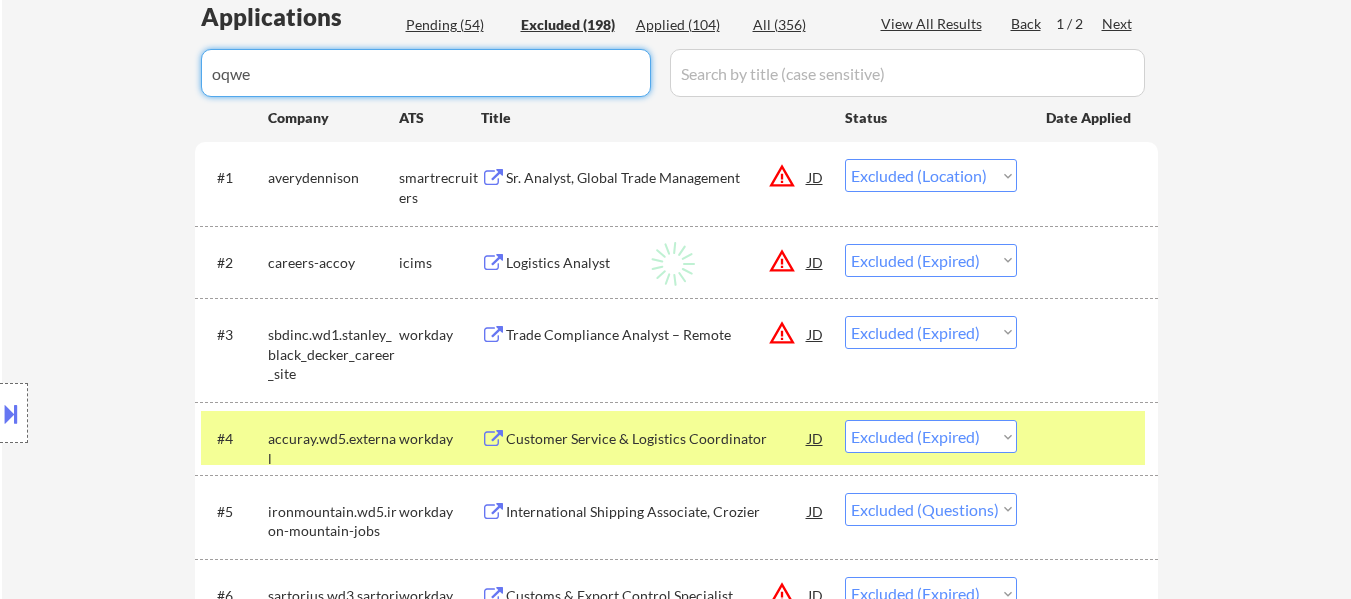 type on "oqw" 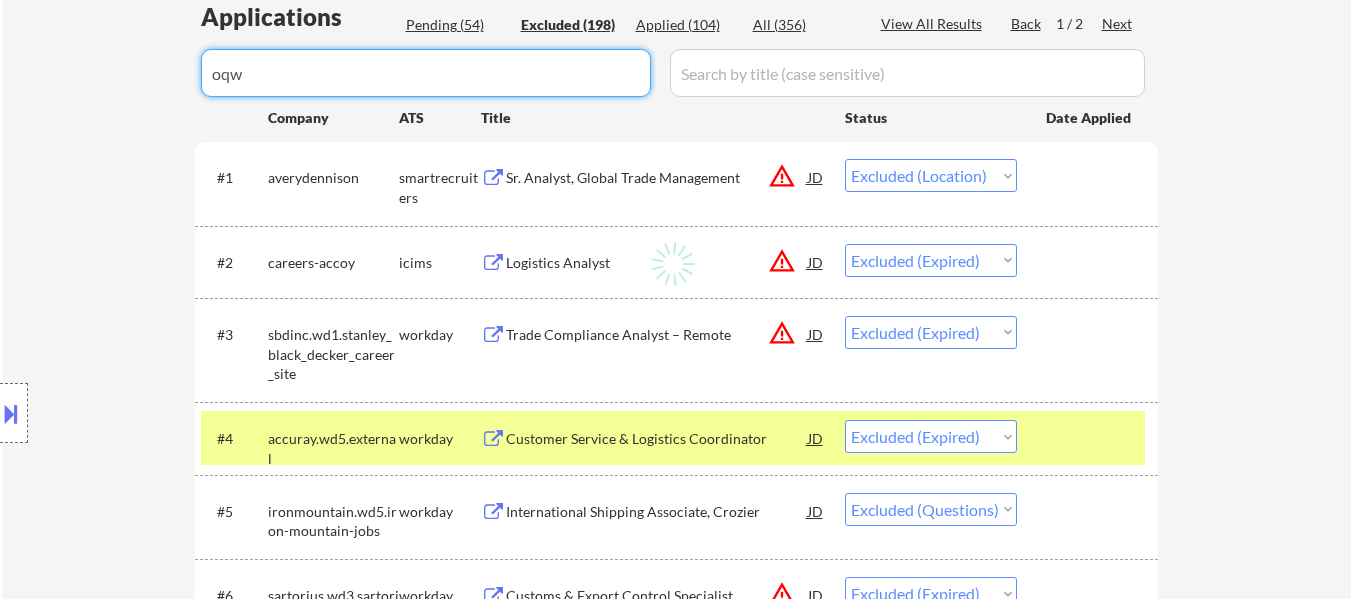 select on ""excluded"" 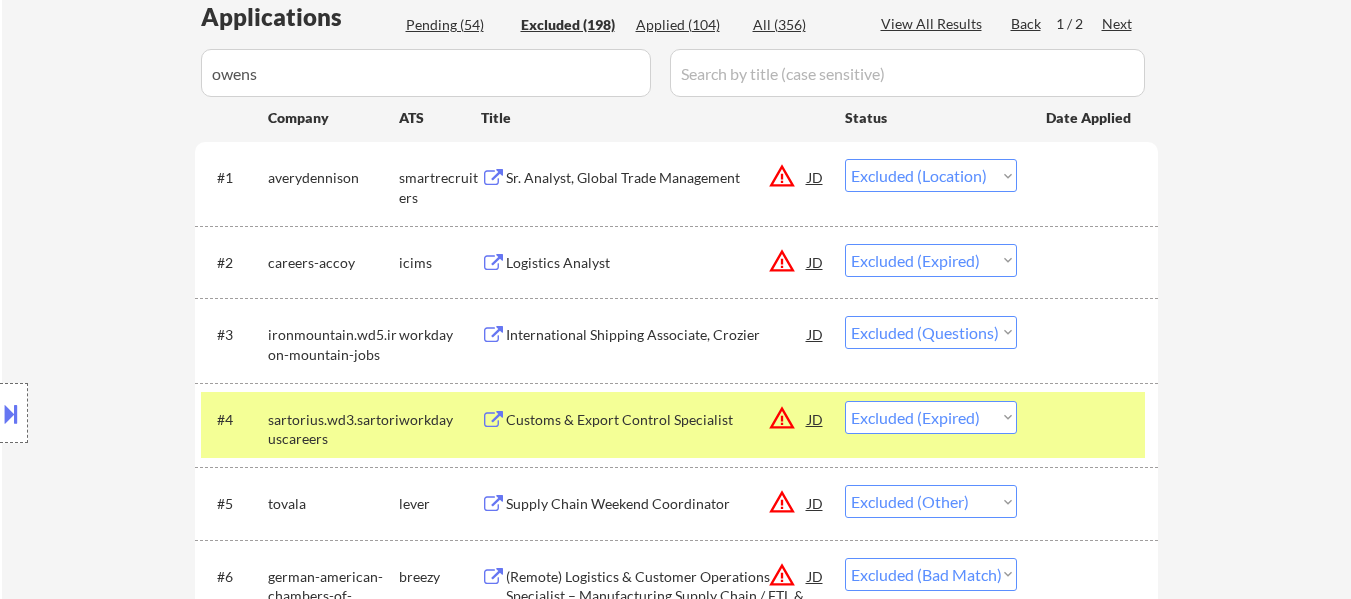 click on "← Return to /applysquad Mailslurp Inbox Job Search Builder [PERSON] User Email: nayeli.israel1@example.com Application Email: nayeli.israel1@example.com Mailslurp Email: nayeli.israel@mailflux.com LinkedIn: www.linkedin.com/in/nayeliisrael
Phone: 267-555-1684 Current Location: Folcroft, [STATE] Applies: 102 sent / 202 bought Internal Notes Can work in country of residence?: yes Squad Notes Minimum salary: $55,000 Will need Visa to work in that country now/future?: no Download Resume Add a Job Manually [PERSON]
Western Digital - US Citizenship Applications Pending (54) Excluded (198) Applied (104) All (356) View All Results Back 1 / 2
Next Company ATS Title Status Date Applied #1 averydennison smartrecruiters Sr. Analyst, Global Trade Management JD warning_amber Choose an option... Pending Applied Excluded (Questions) Excluded (Expired) Excluded (Location) Excluded (Bad Match) Excluded (Blocklist) Excluded (Salary) Excluded (Other) success #2 careers-accoy icims Logistics Analyst JD #3 JD" at bounding box center [676, 4050] 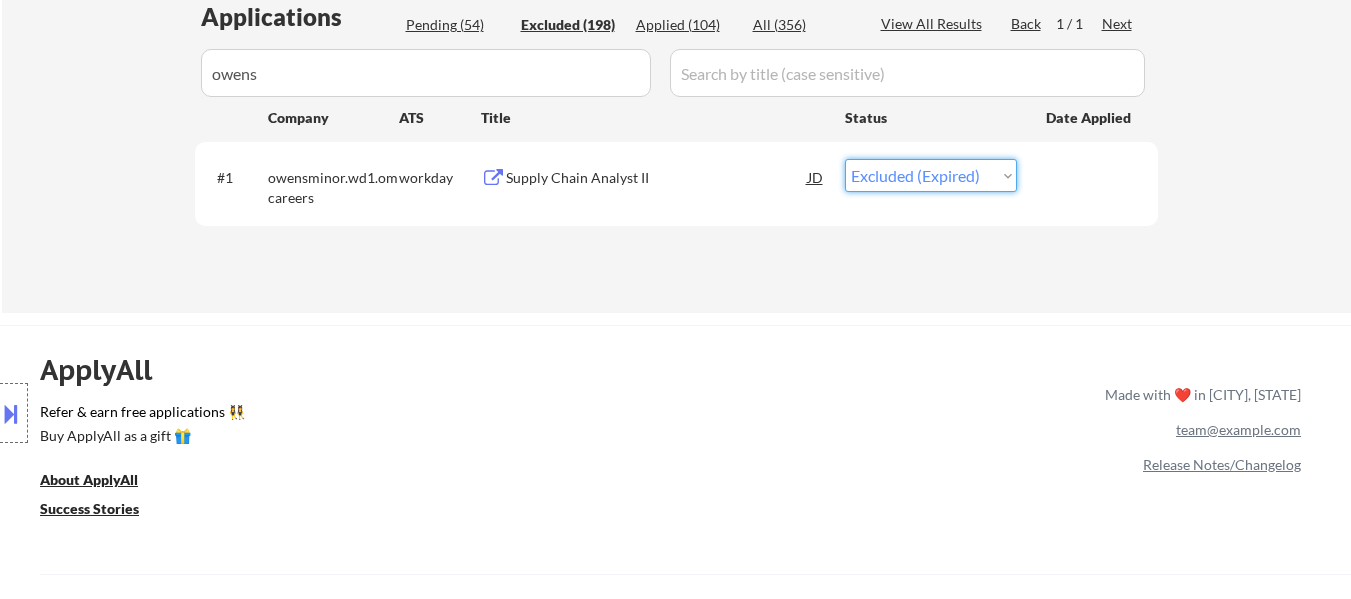 click on "Choose an option... Pending Applied Excluded (Questions) Excluded (Expired) Excluded (Location) Excluded (Bad Match) Excluded (Blocklist) Excluded (Salary) Excluded (Other)" at bounding box center [931, 175] 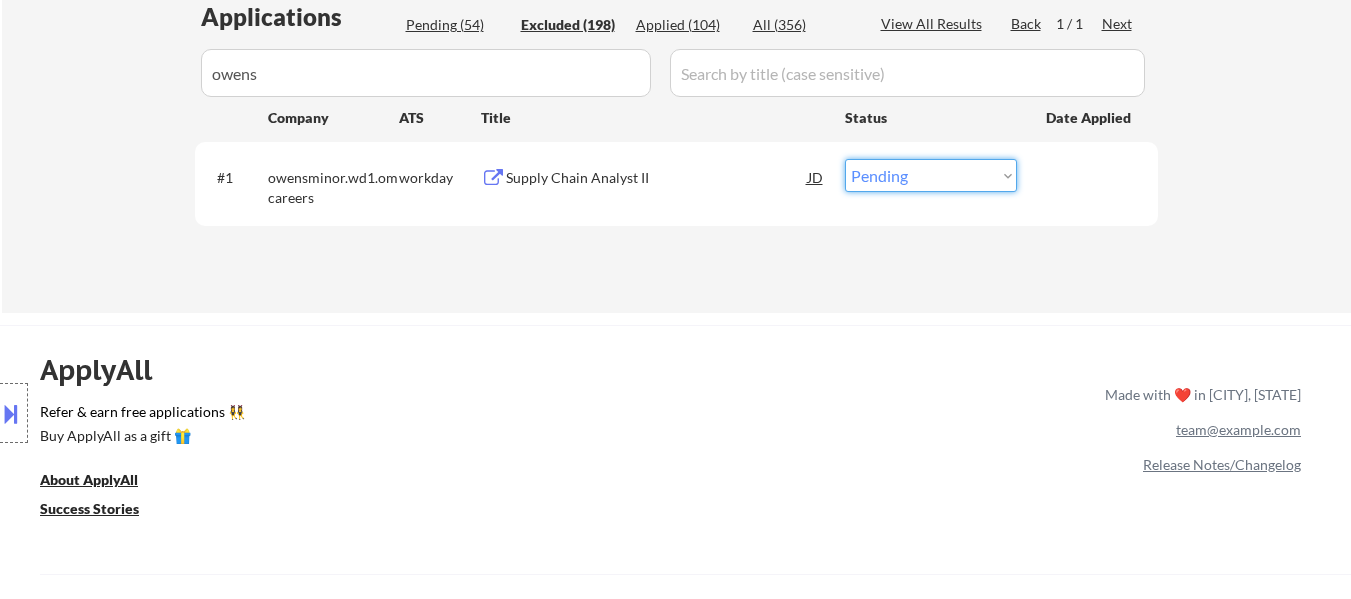 click on "Choose an option... Pending Applied Excluded (Questions) Excluded (Expired) Excluded (Location) Excluded (Bad Match) Excluded (Blocklist) Excluded (Salary) Excluded (Other)" at bounding box center (931, 175) 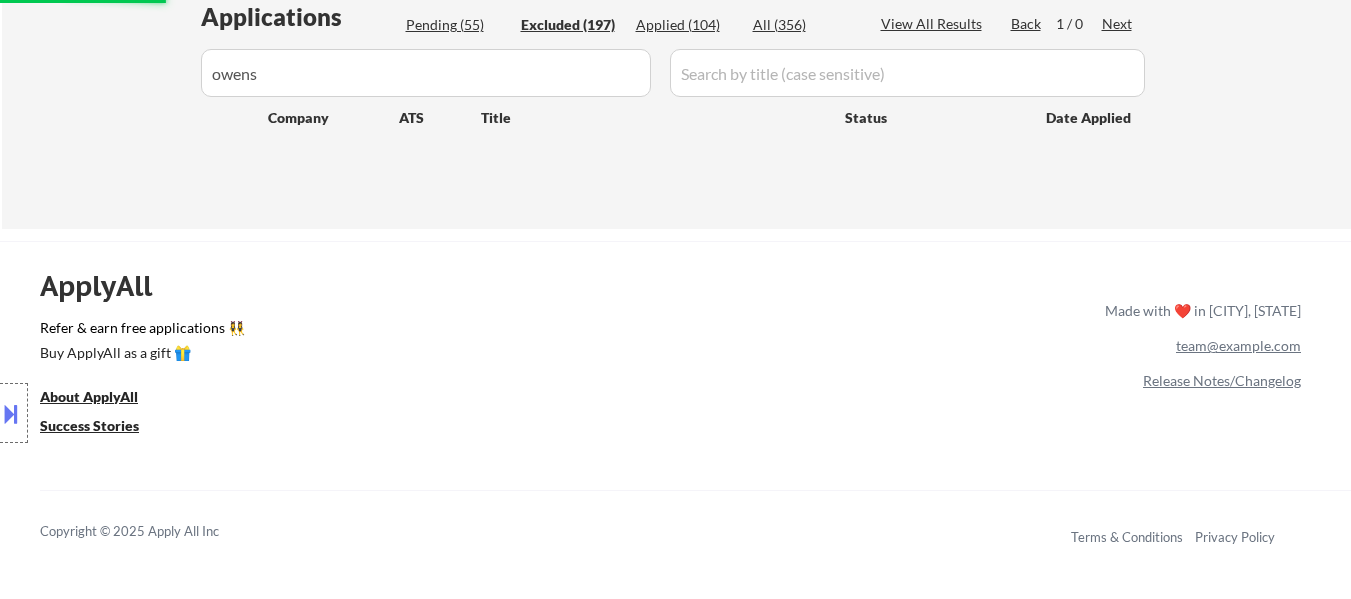 click on "Pending (55)" at bounding box center (456, 25) 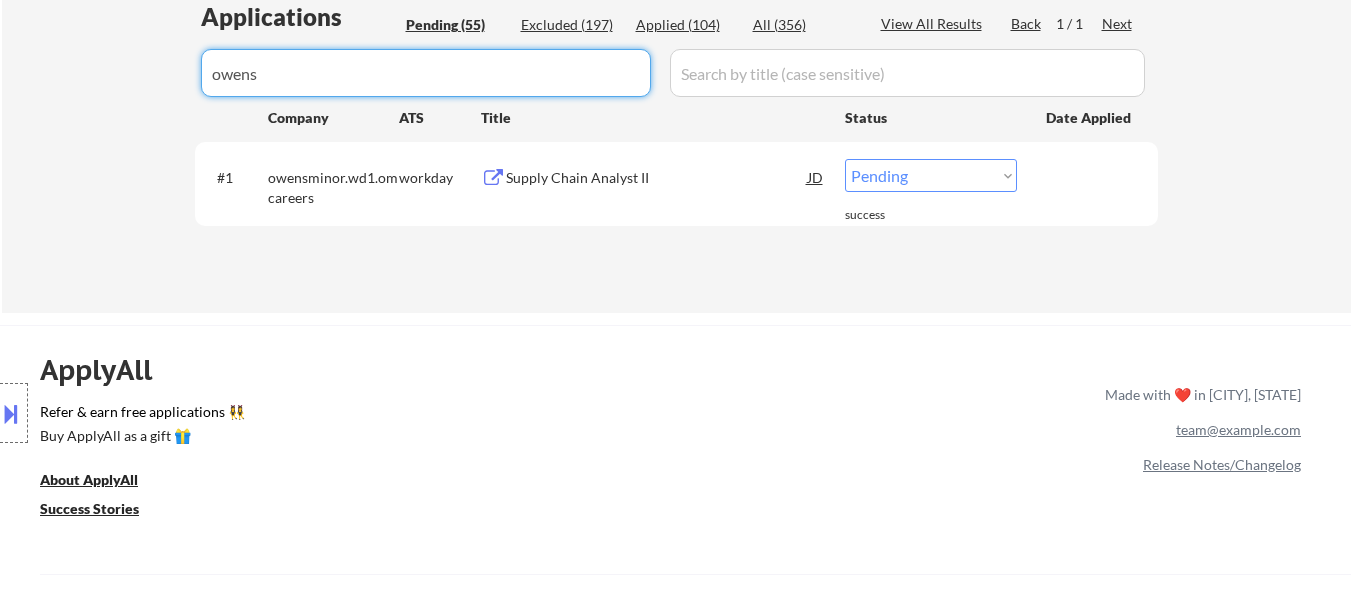 click at bounding box center [426, 73] 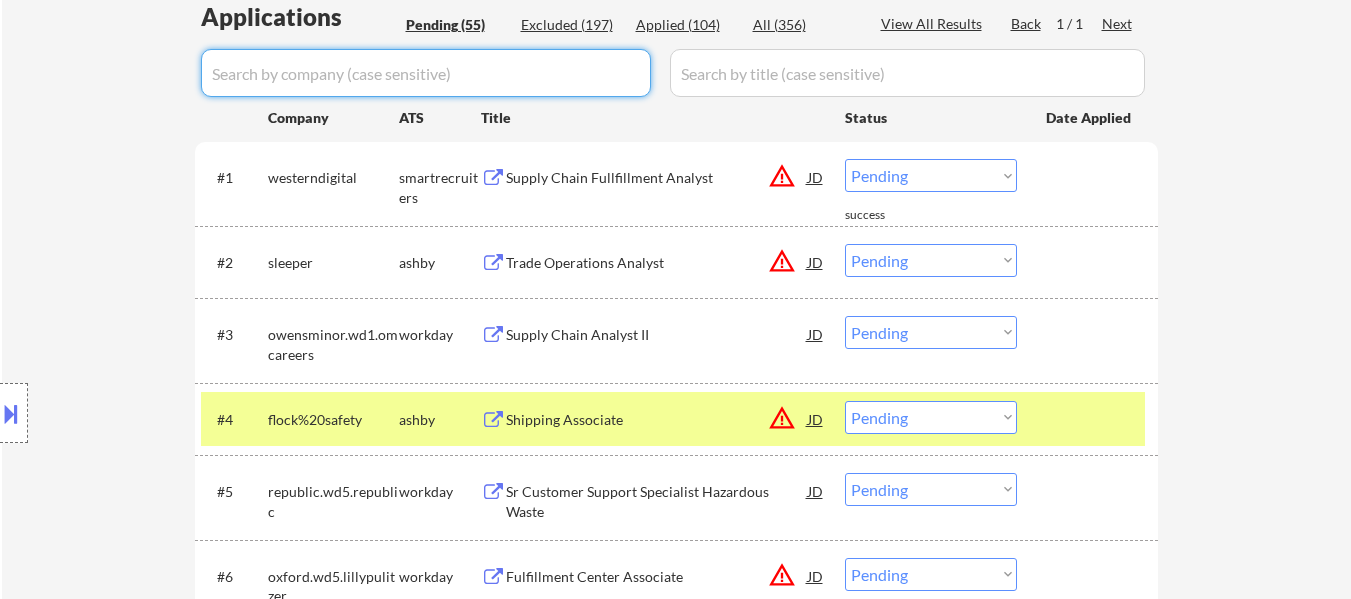 click on "Choose an option... Pending Applied Excluded (Questions) Excluded (Expired) Excluded (Location) Excluded (Bad Match) Excluded (Blocklist) Excluded (Salary) Excluded (Other)" at bounding box center (931, 260) 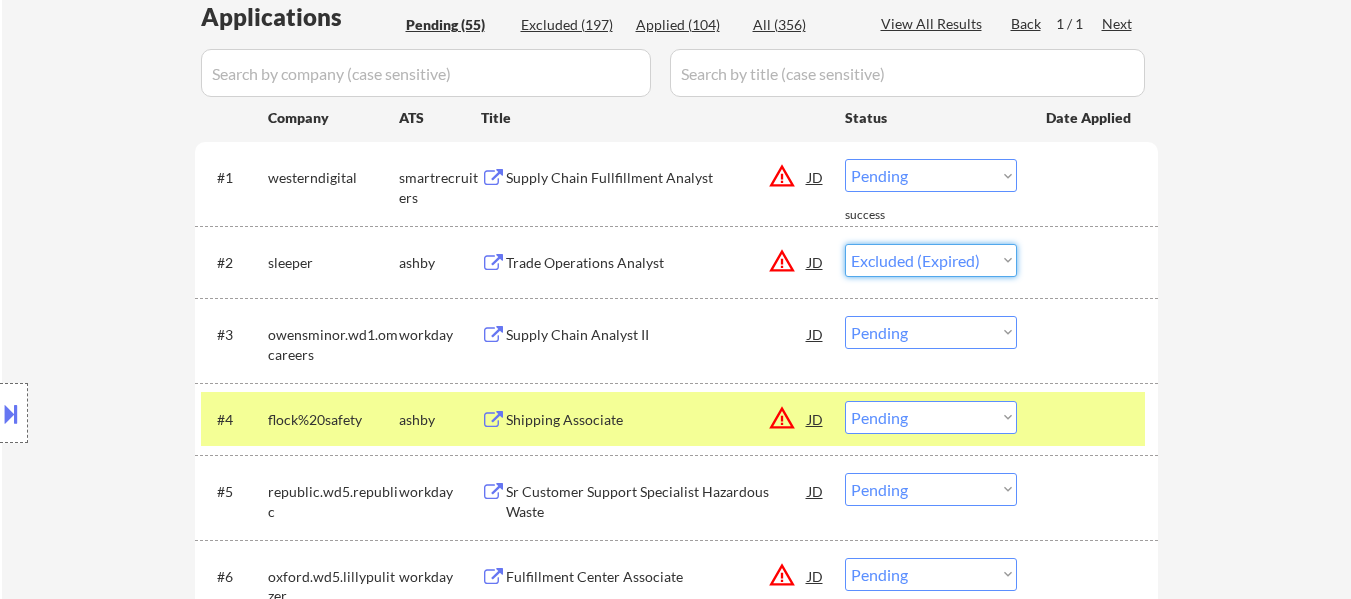 click on "Choose an option... Pending Applied Excluded (Questions) Excluded (Expired) Excluded (Location) Excluded (Bad Match) Excluded (Blocklist) Excluded (Salary) Excluded (Other)" at bounding box center (931, 260) 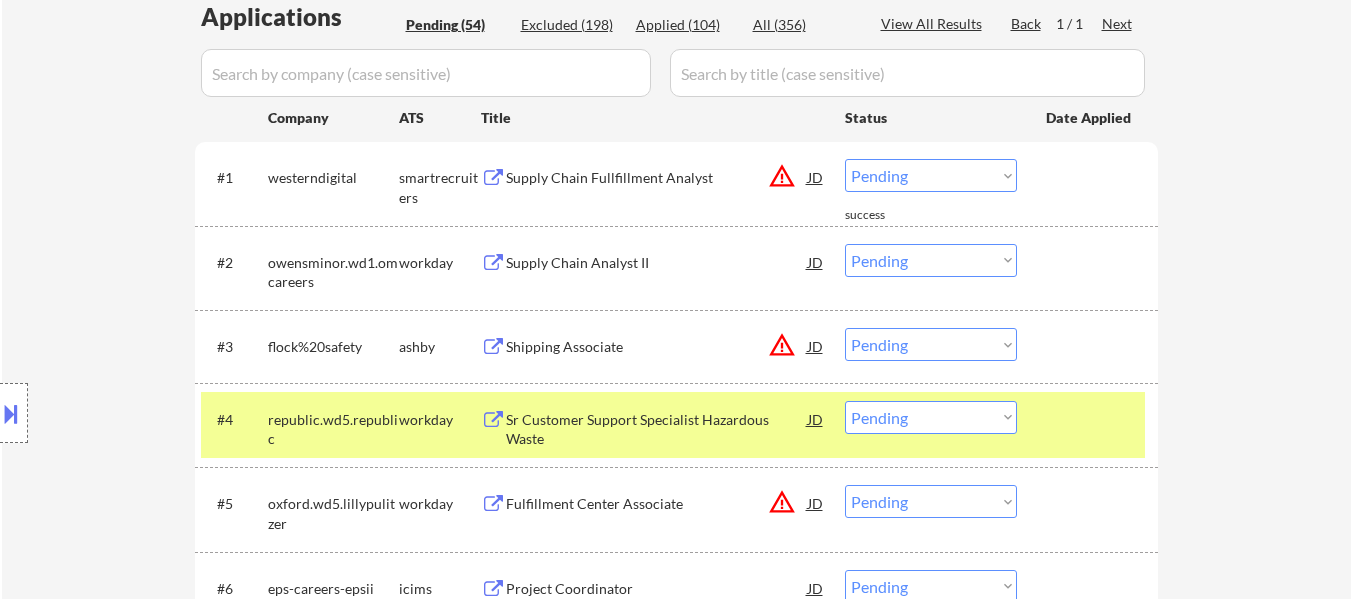 click on "Supply Chain Analyst II" at bounding box center (657, 263) 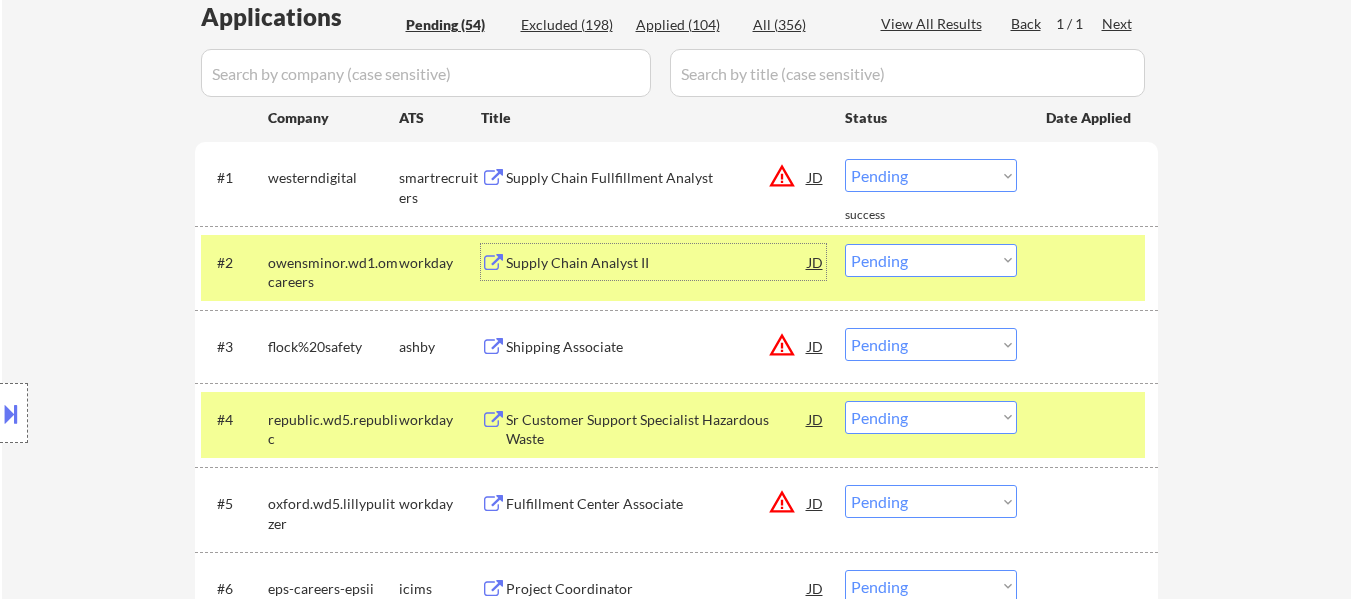click on "Supply Chain Analyst II" at bounding box center [657, 263] 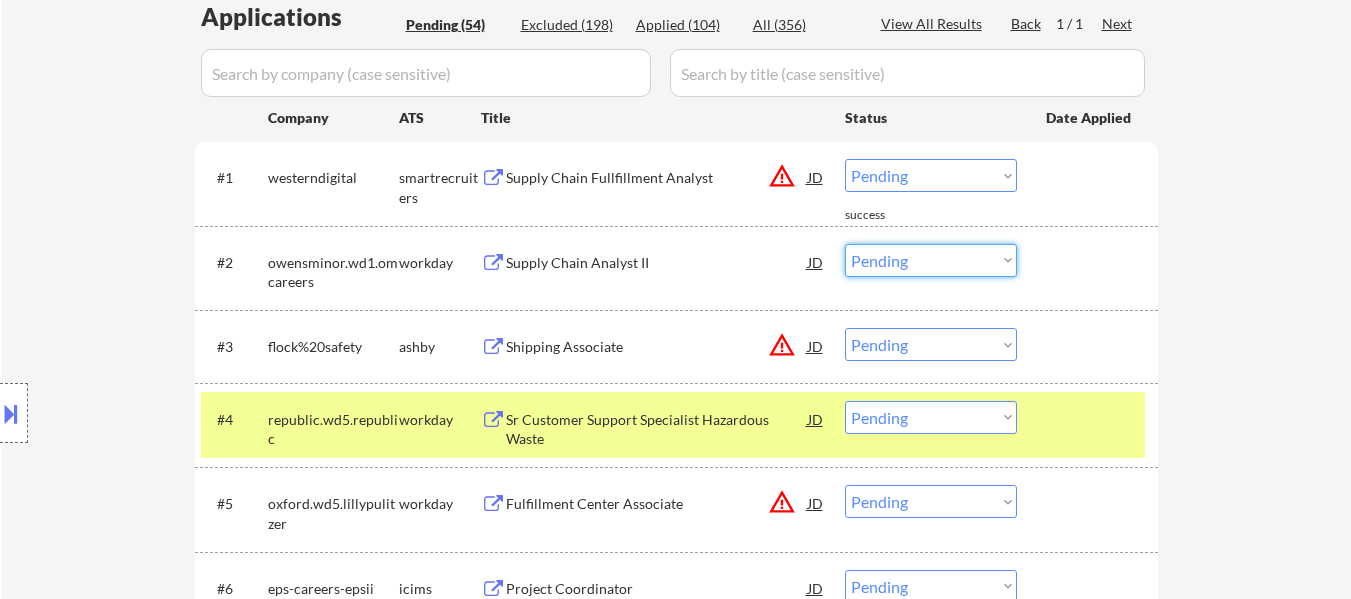 click on "Choose an option... Pending Applied Excluded (Questions) Excluded (Expired) Excluded (Location) Excluded (Bad Match) Excluded (Blocklist) Excluded (Salary) Excluded (Other)" at bounding box center (931, 260) 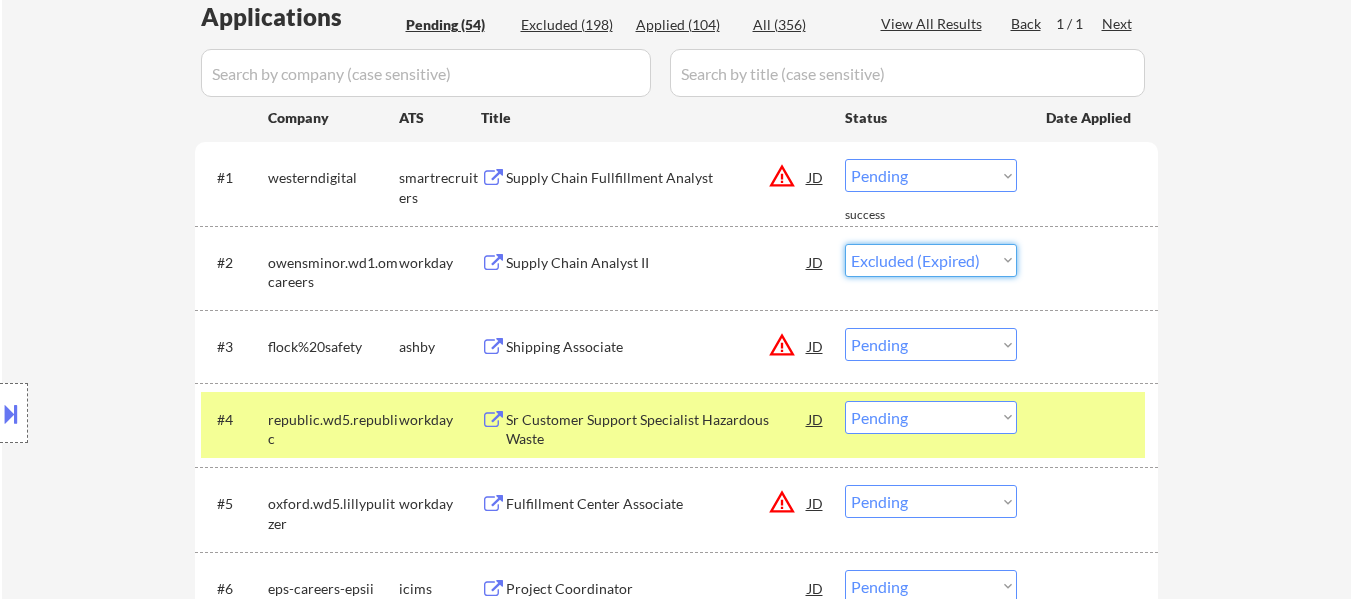 click on "Choose an option... Pending Applied Excluded (Questions) Excluded (Expired) Excluded (Location) Excluded (Bad Match) Excluded (Blocklist) Excluded (Salary) Excluded (Other)" at bounding box center (931, 260) 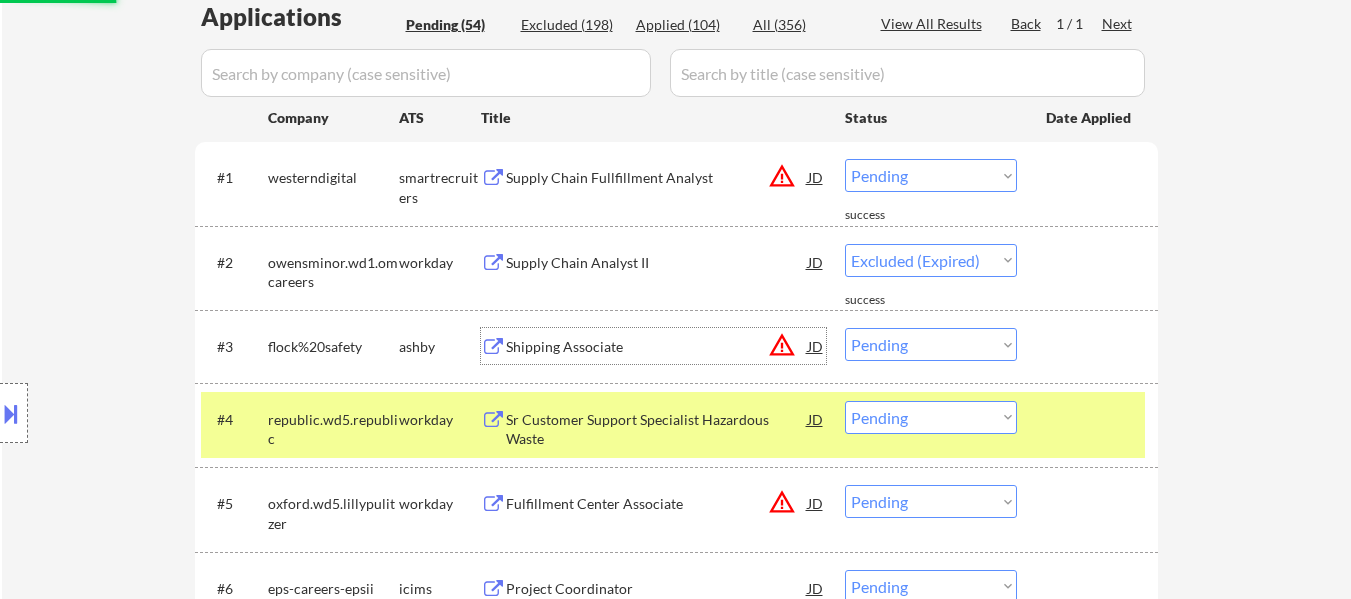 click on "Shipping Associate" at bounding box center [657, 347] 